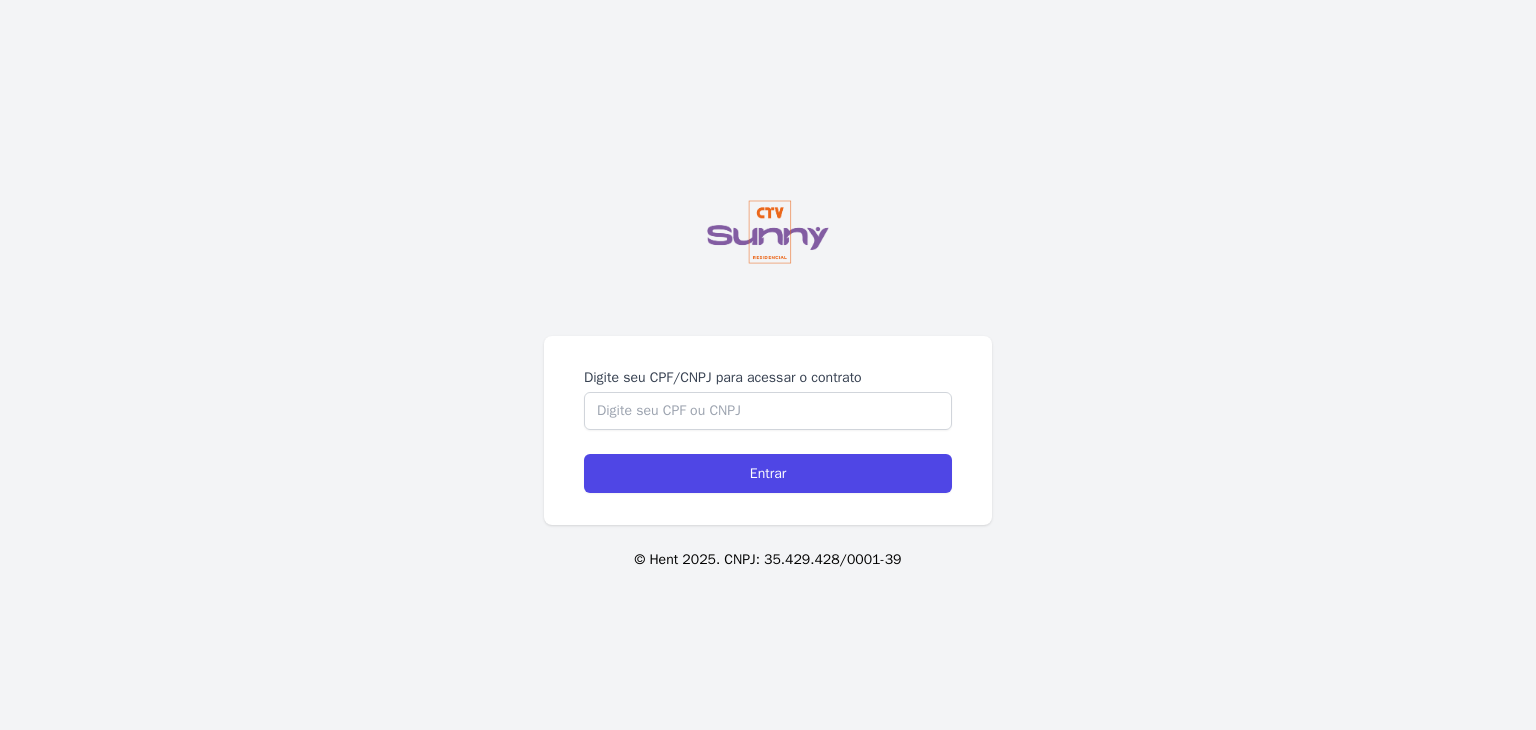 scroll, scrollTop: 0, scrollLeft: 0, axis: both 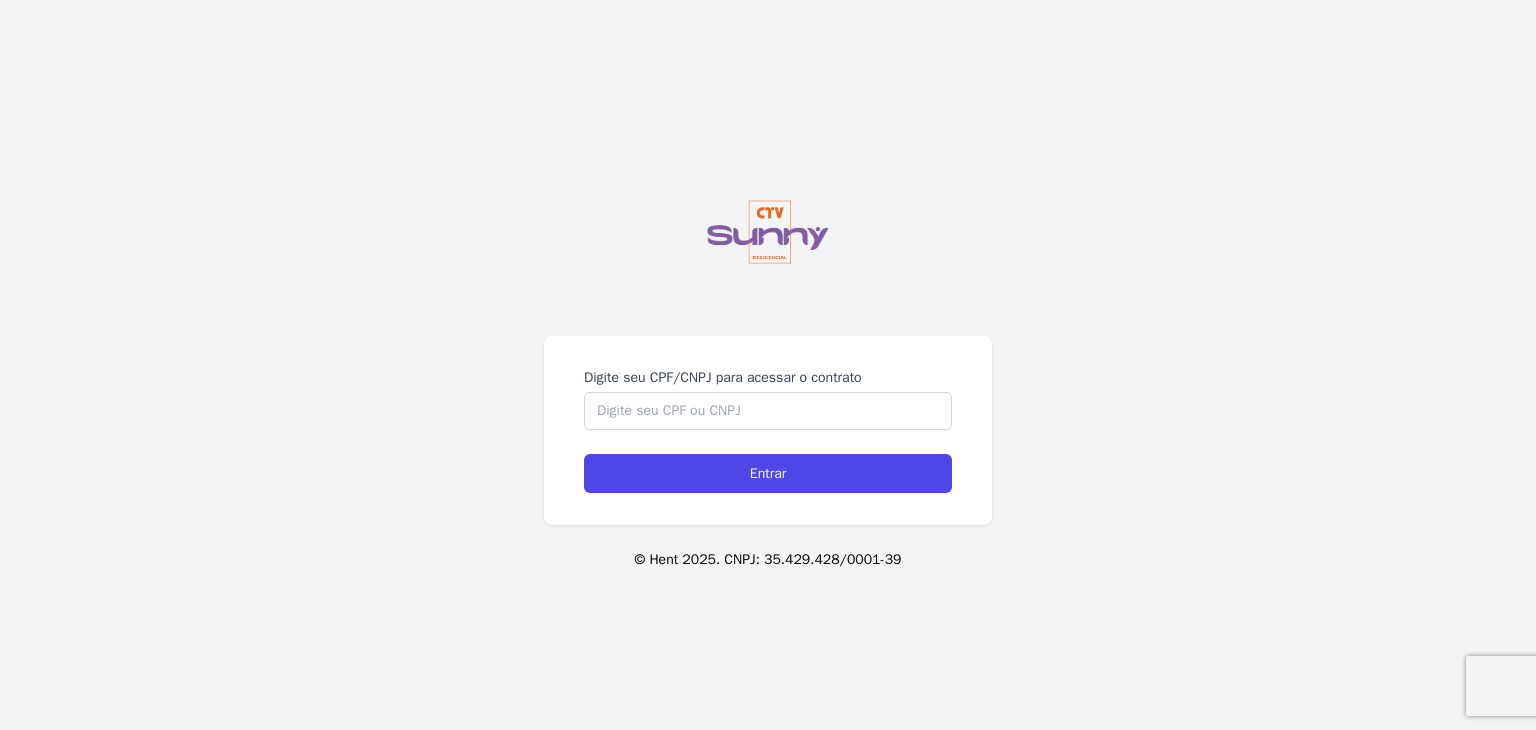 click on "Digite seu CPF/CNPJ para acessar o contrato
Entrar" at bounding box center (768, 430) 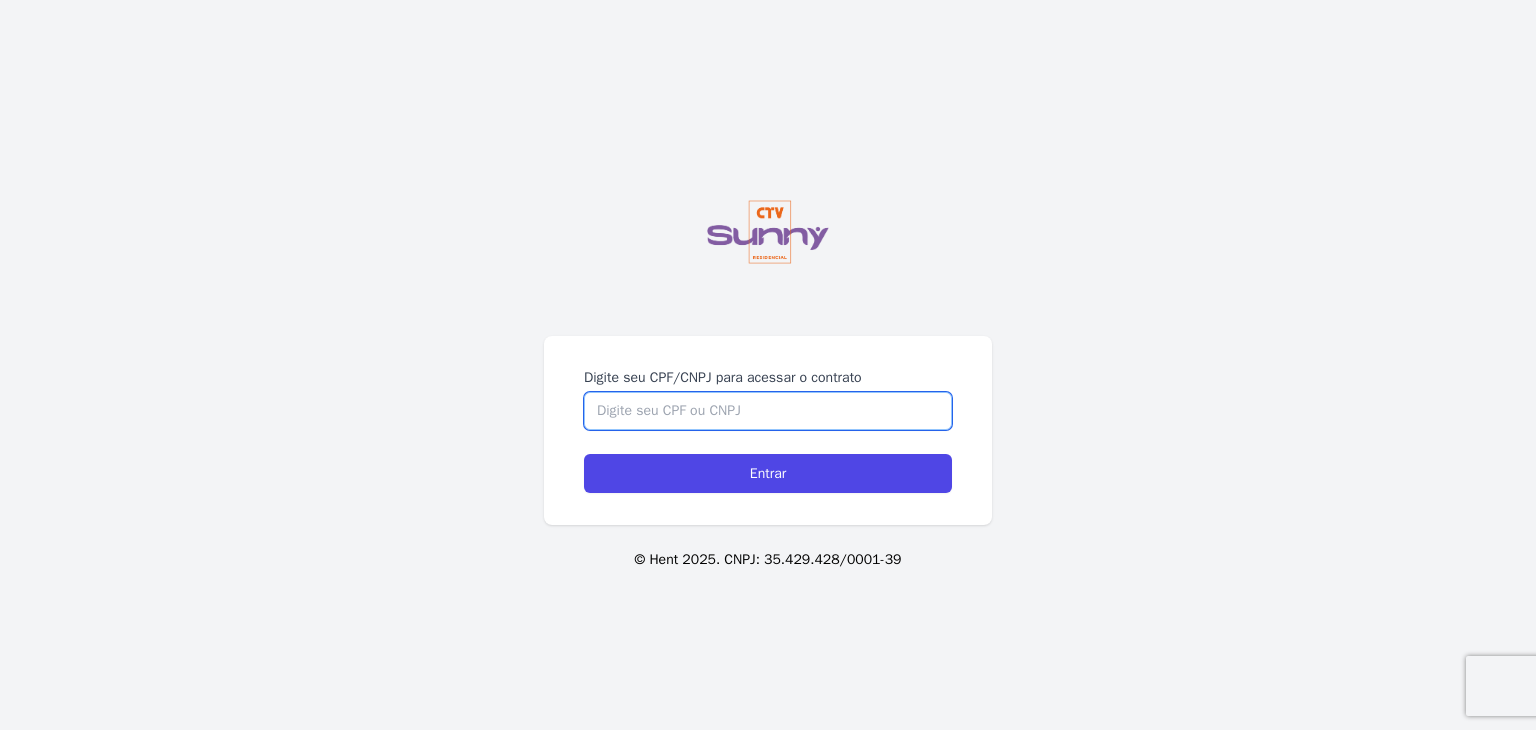 click on "Digite seu CPF/CNPJ para acessar o contrato" at bounding box center (768, 411) 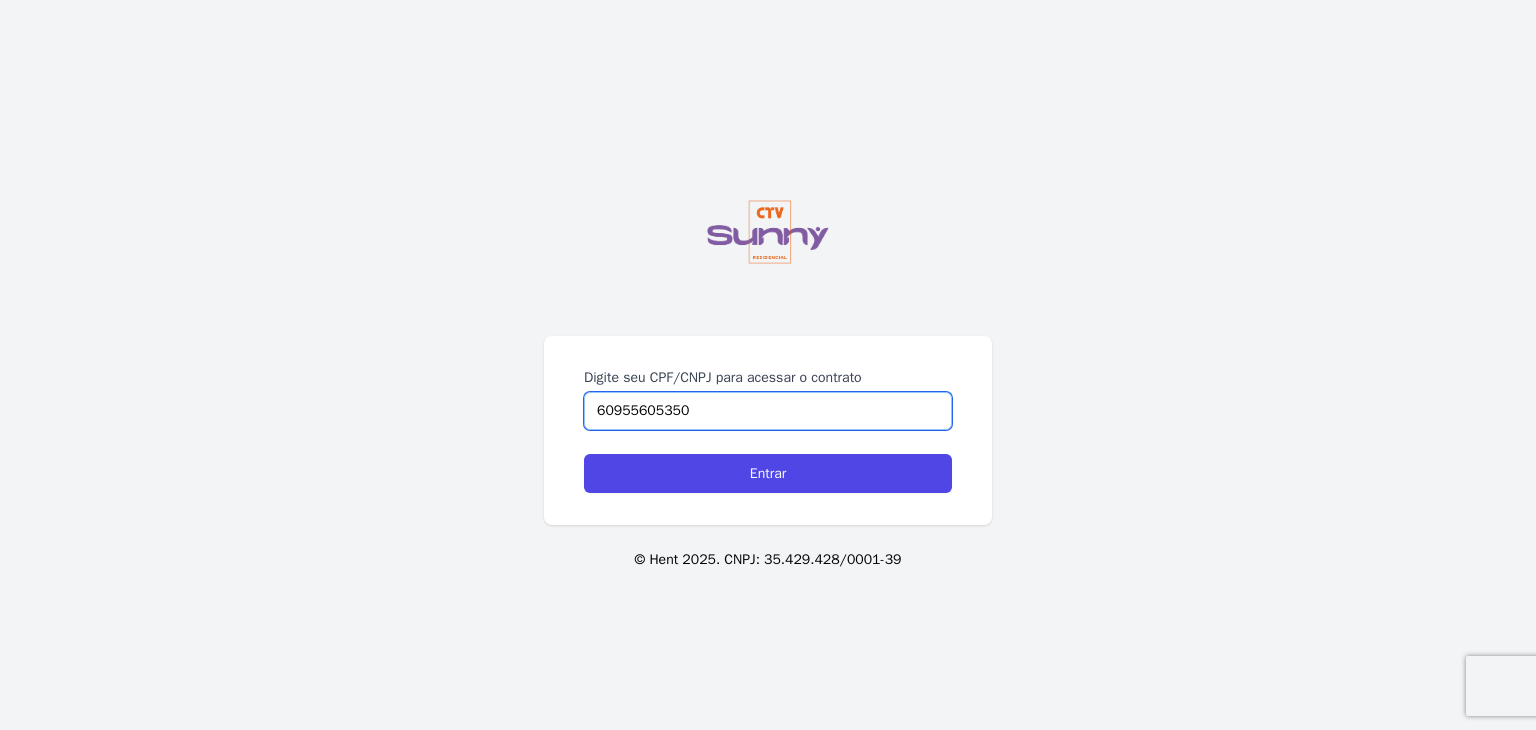 type on "60955605350" 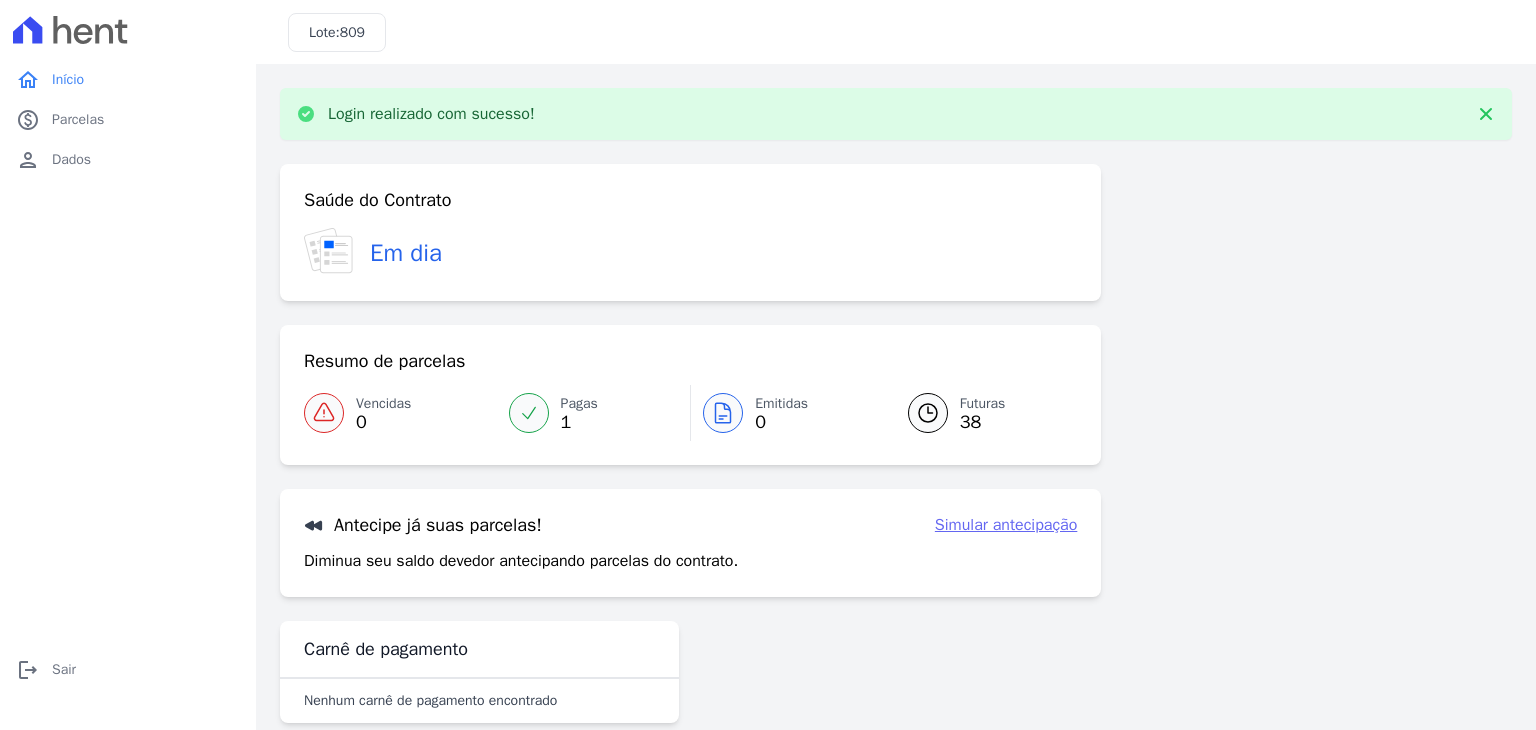 scroll, scrollTop: 0, scrollLeft: 0, axis: both 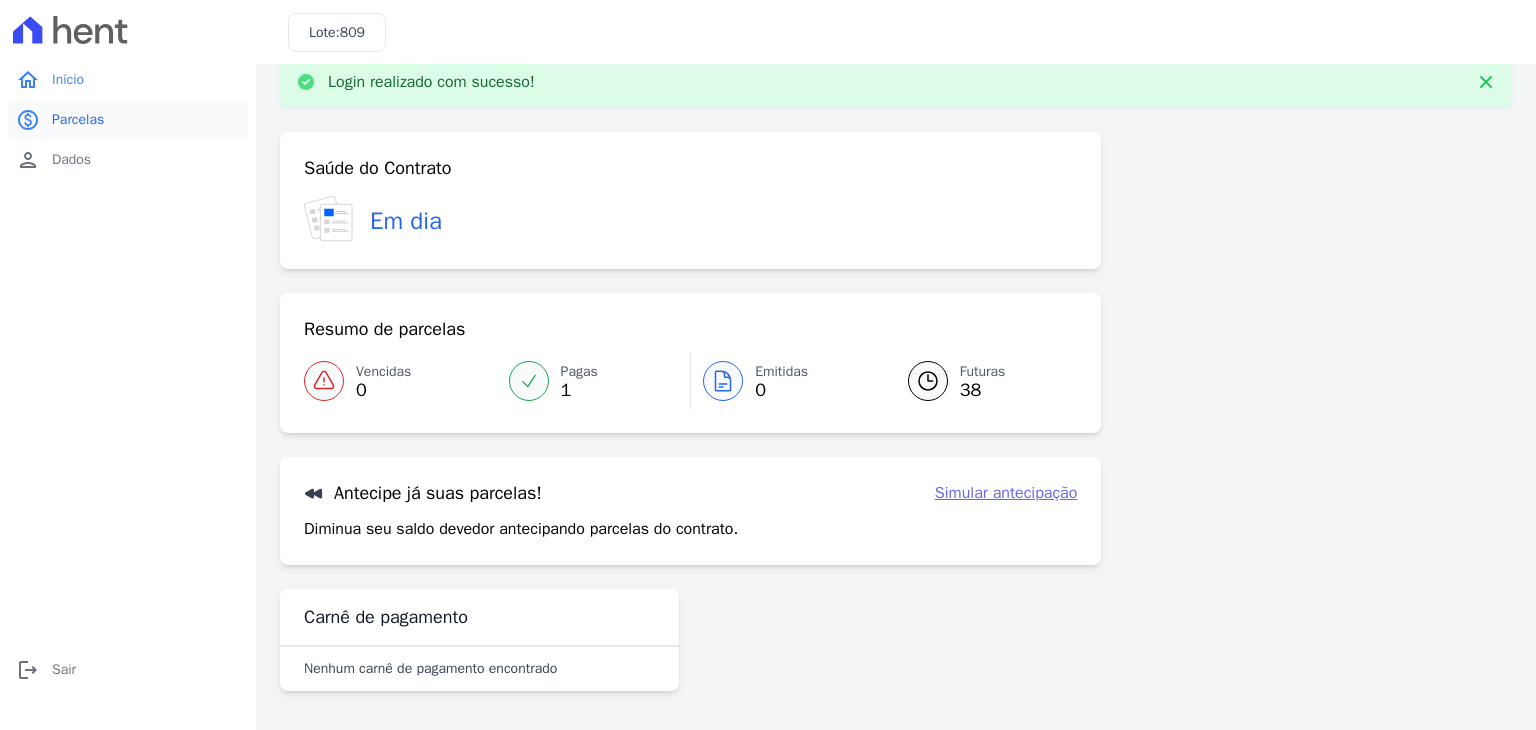 click on "Parcelas" at bounding box center (78, 120) 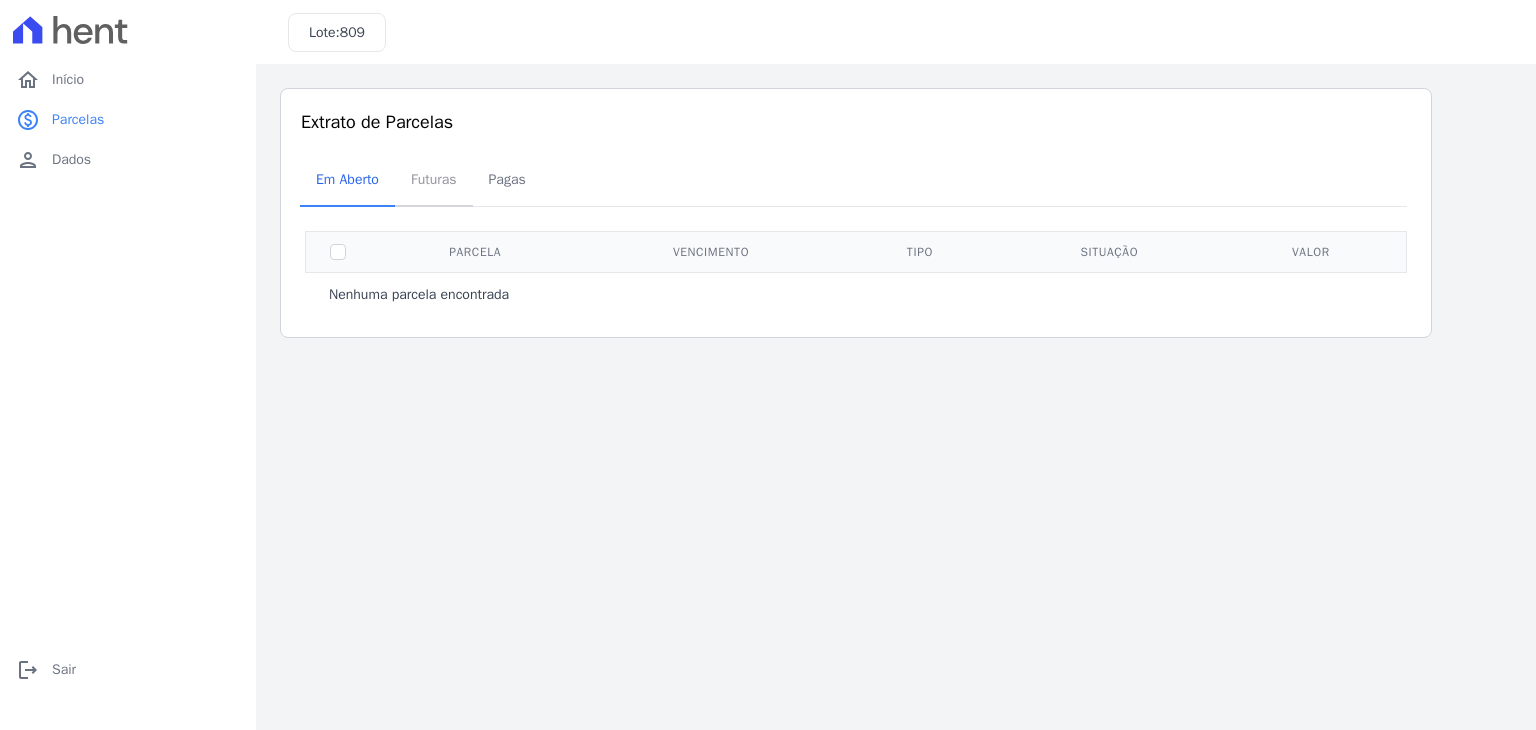 click on "Futuras" at bounding box center (434, 179) 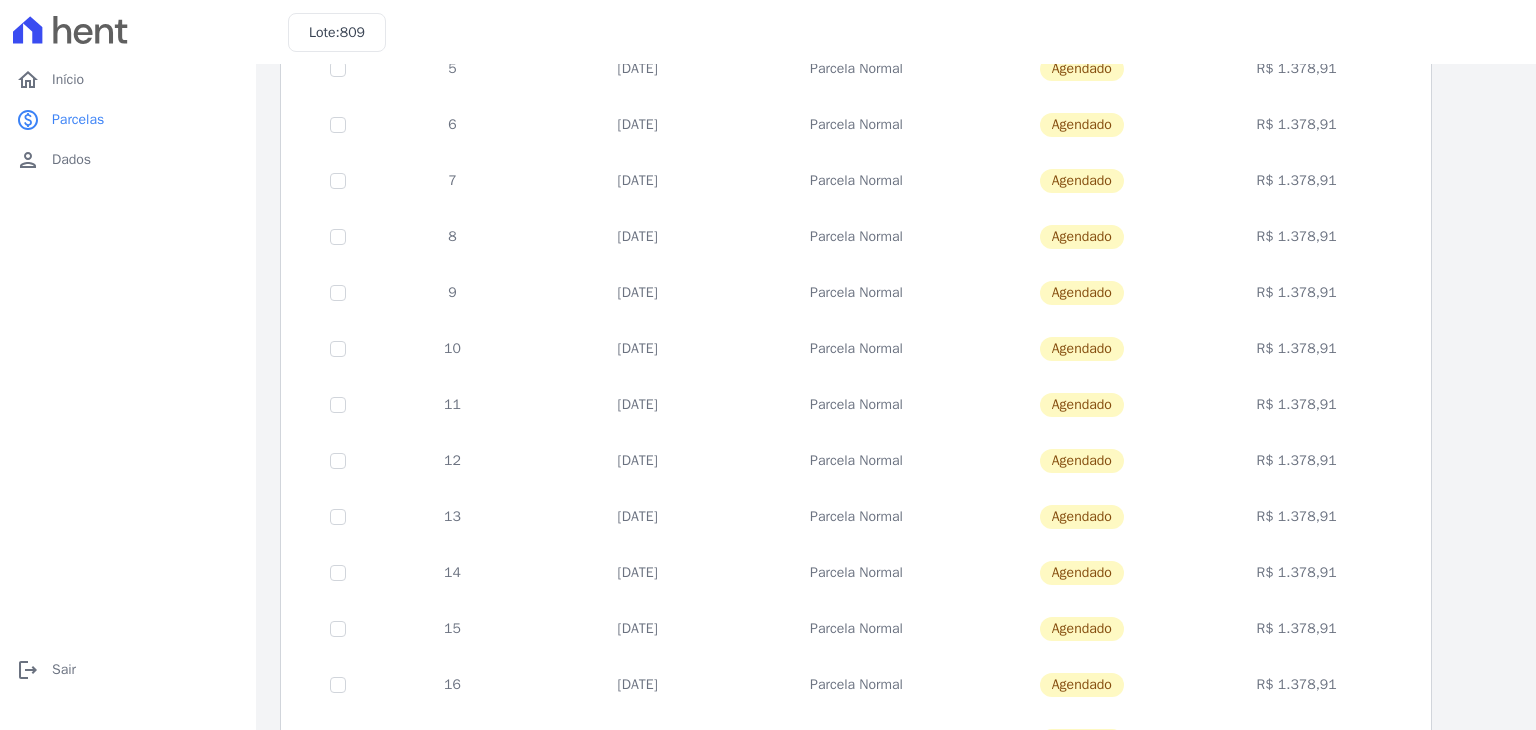 scroll, scrollTop: 776, scrollLeft: 0, axis: vertical 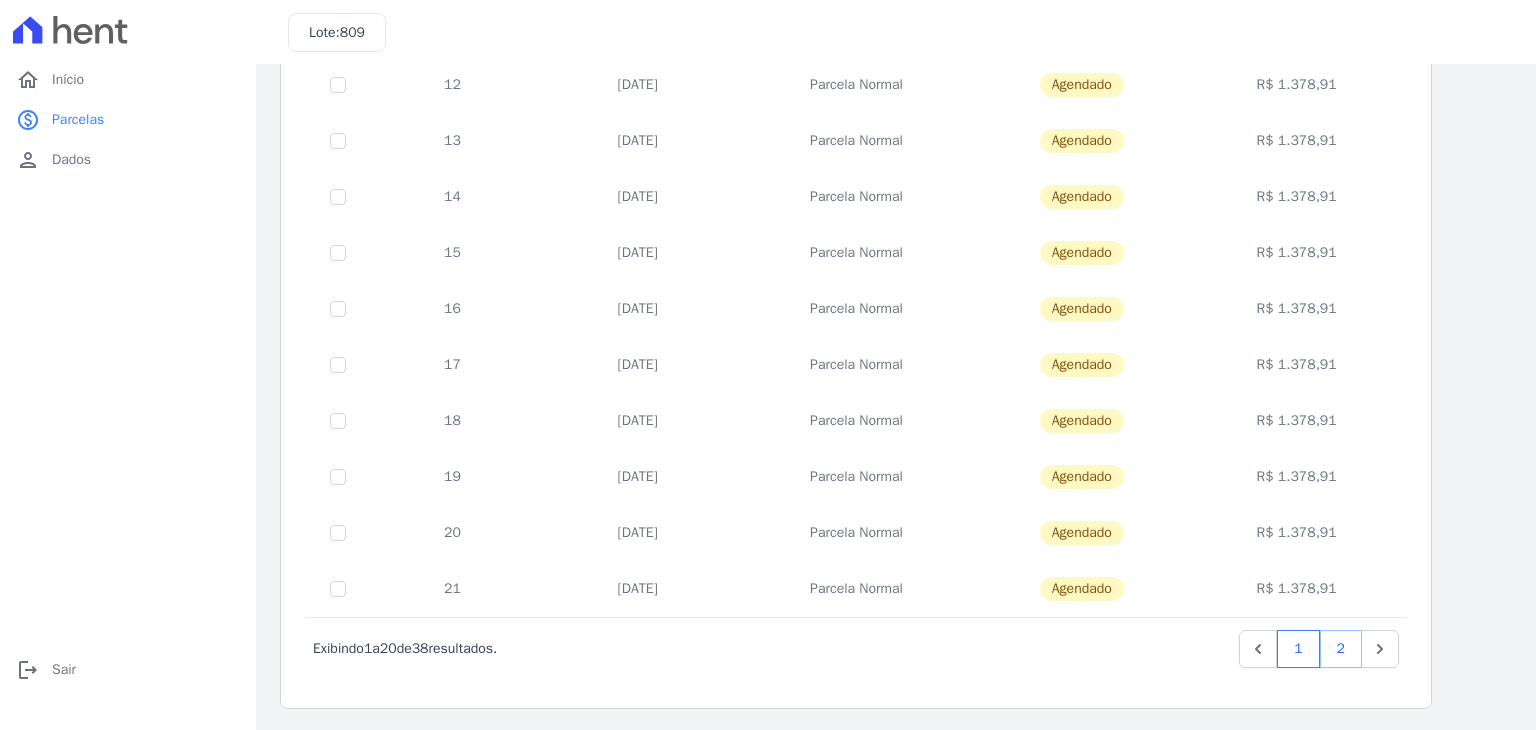 click on "2" at bounding box center [1341, 649] 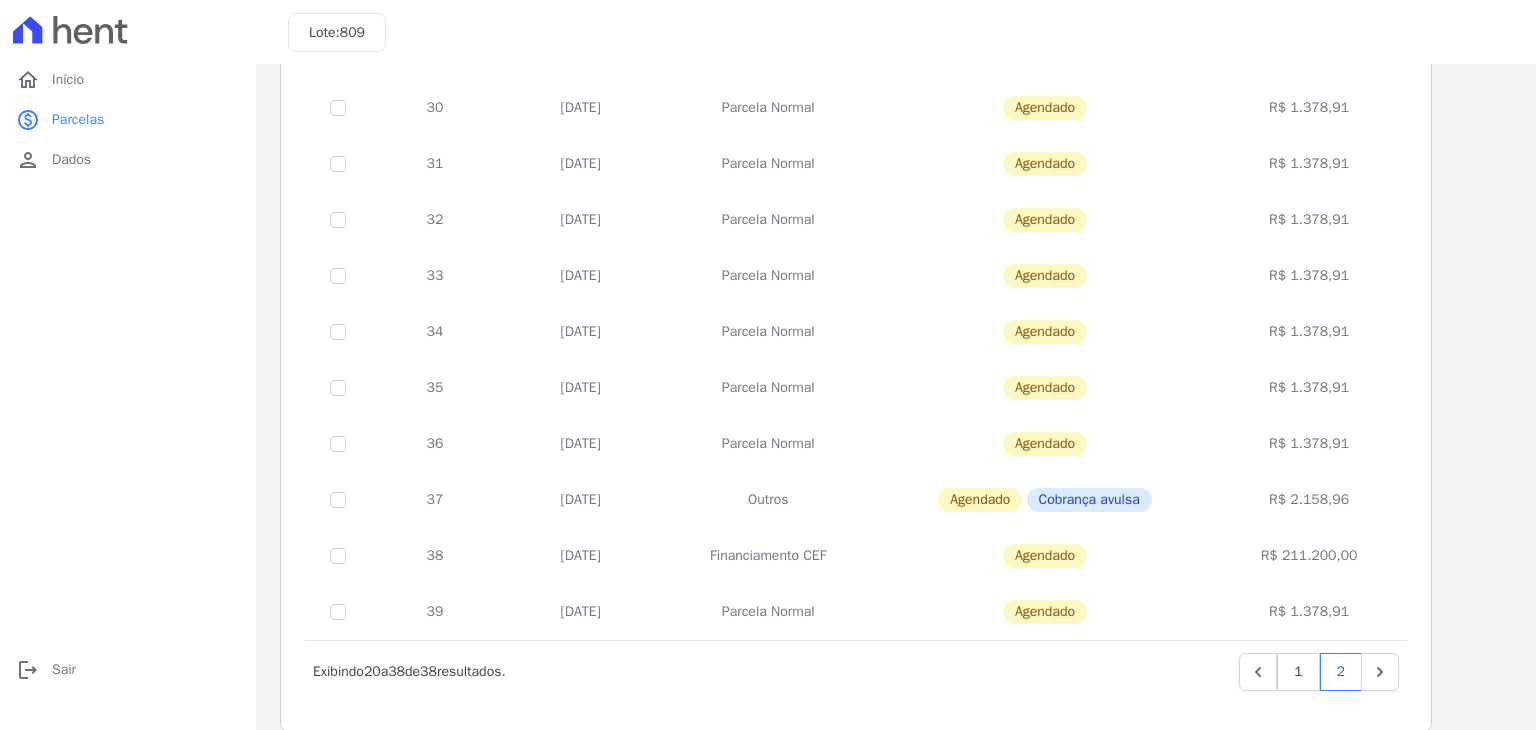scroll, scrollTop: 664, scrollLeft: 0, axis: vertical 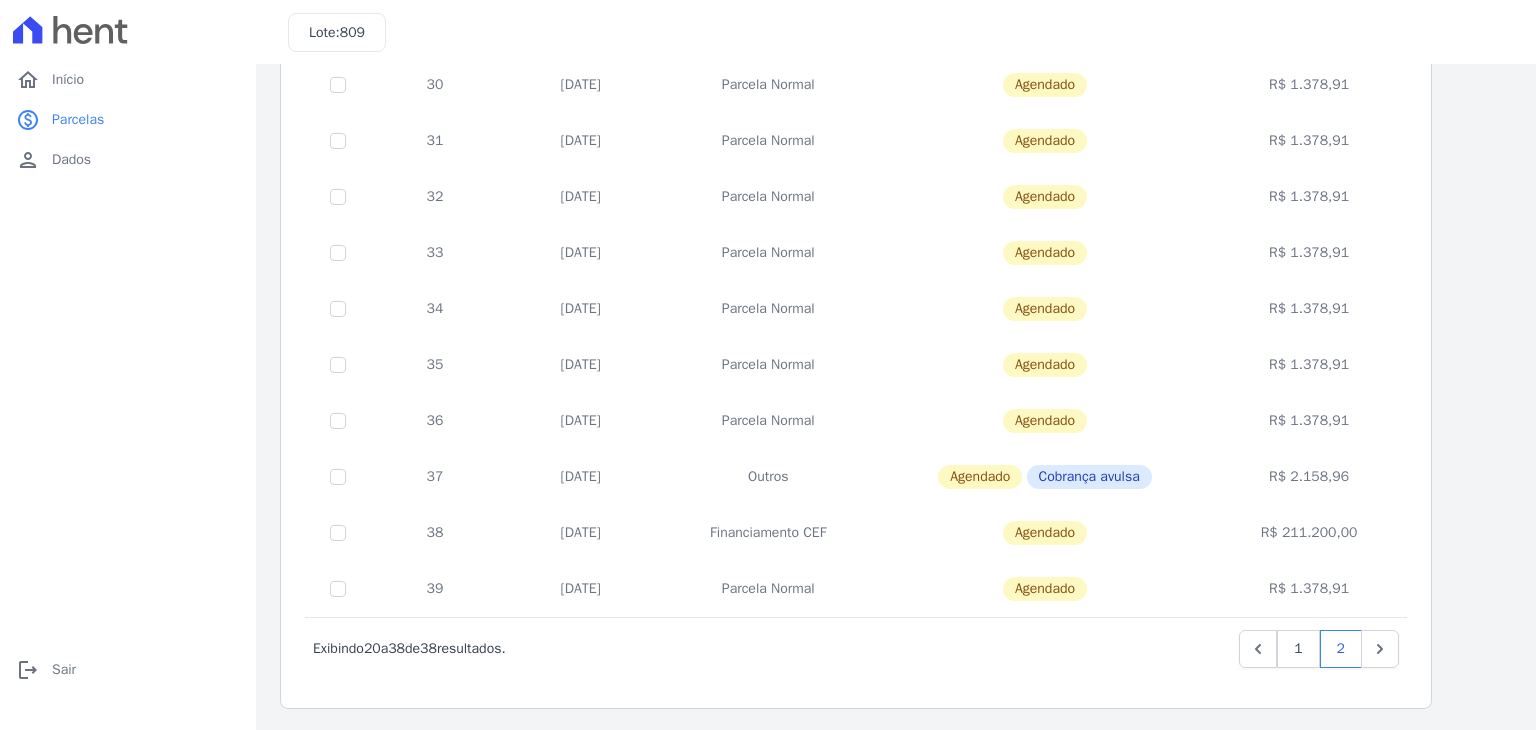 click on "R$ 2.158,96" at bounding box center (1309, 477) 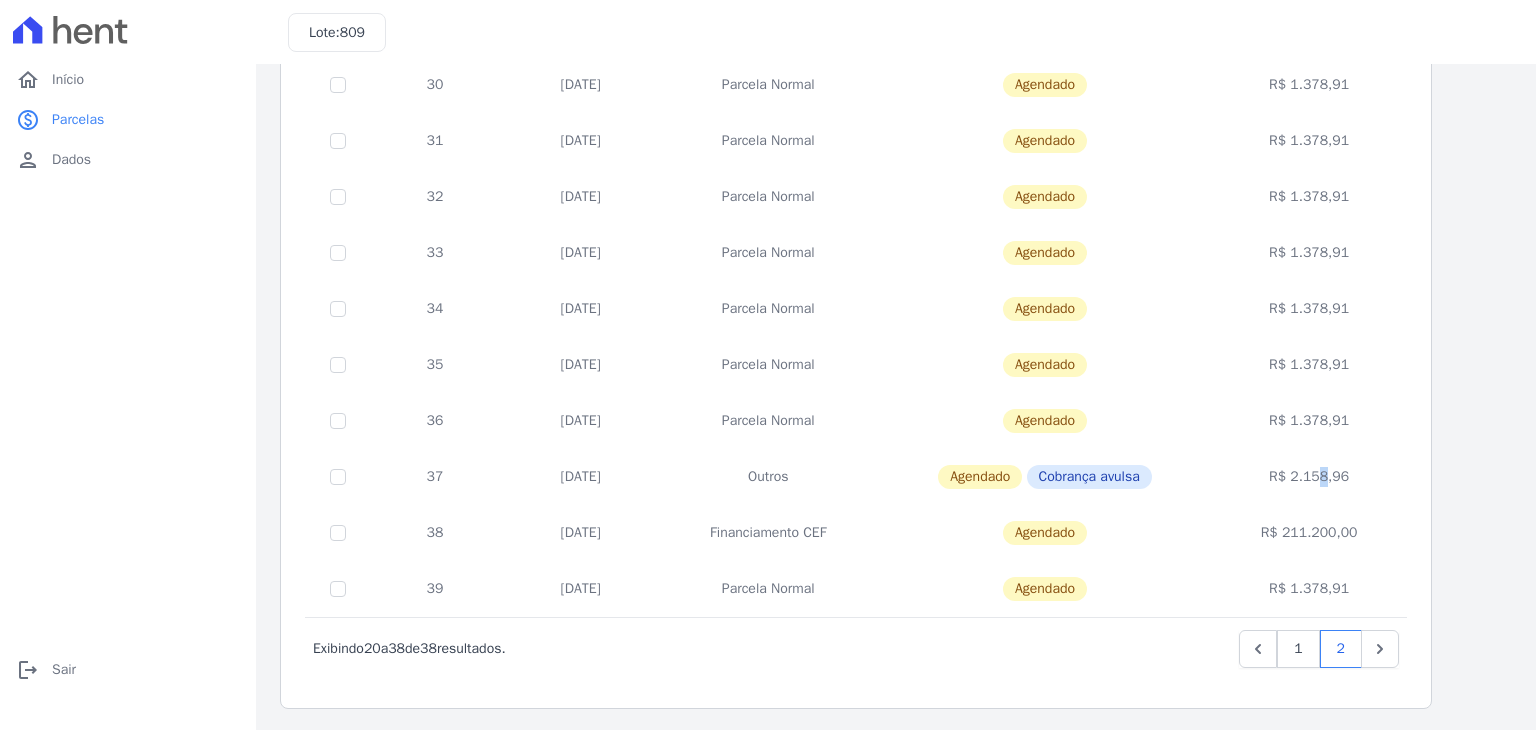 click on "R$ 2.158,96" at bounding box center (1309, 477) 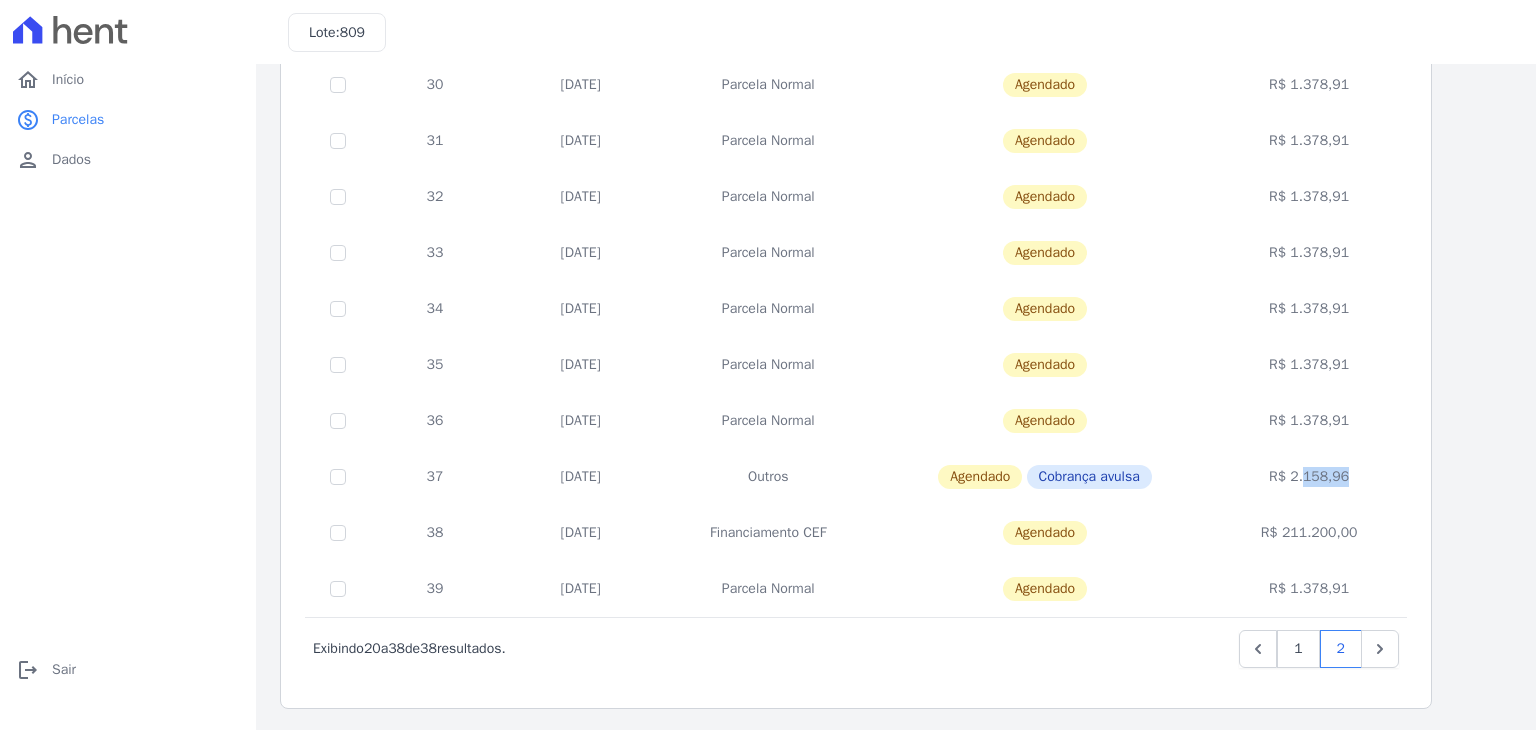 click on "R$ 2.158,96" at bounding box center (1309, 477) 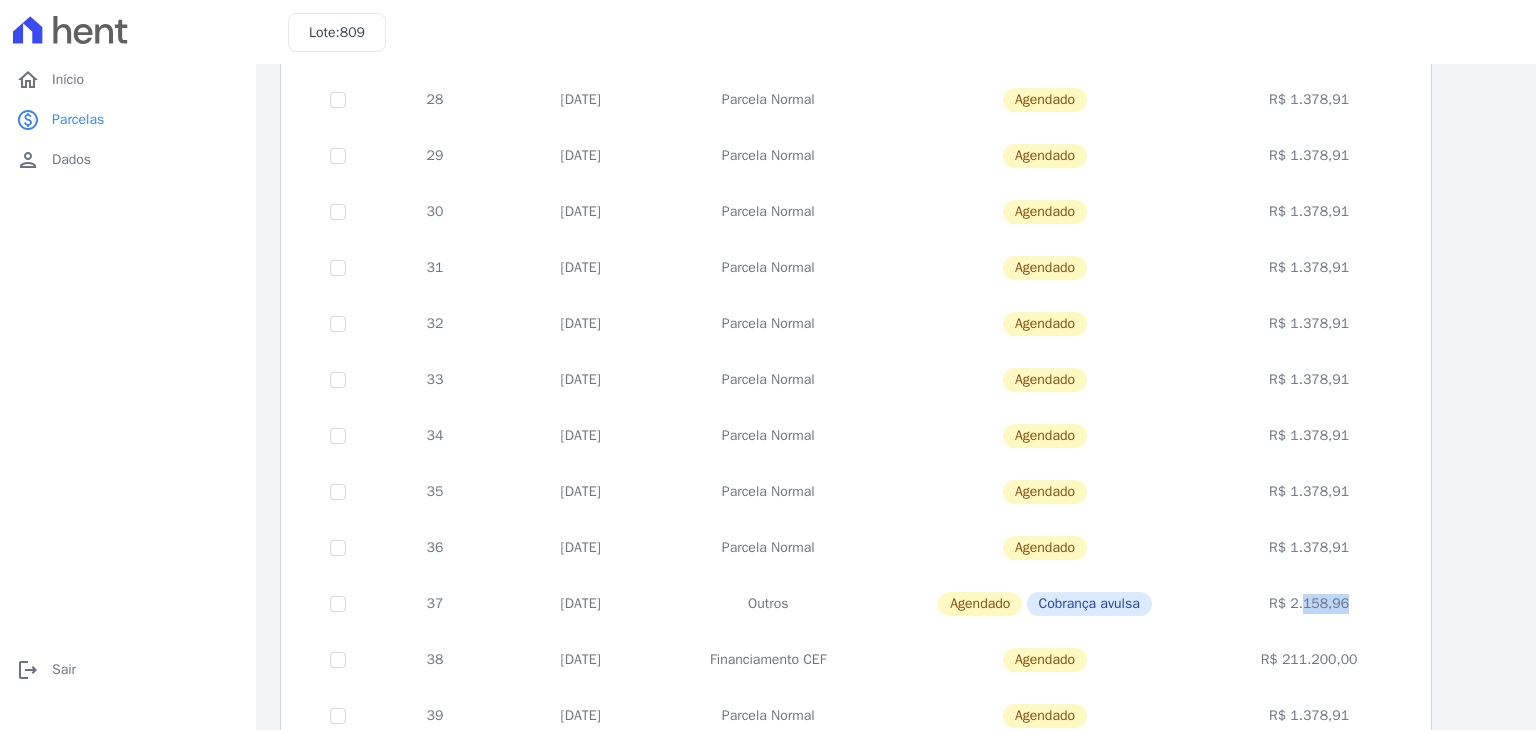 scroll, scrollTop: 664, scrollLeft: 0, axis: vertical 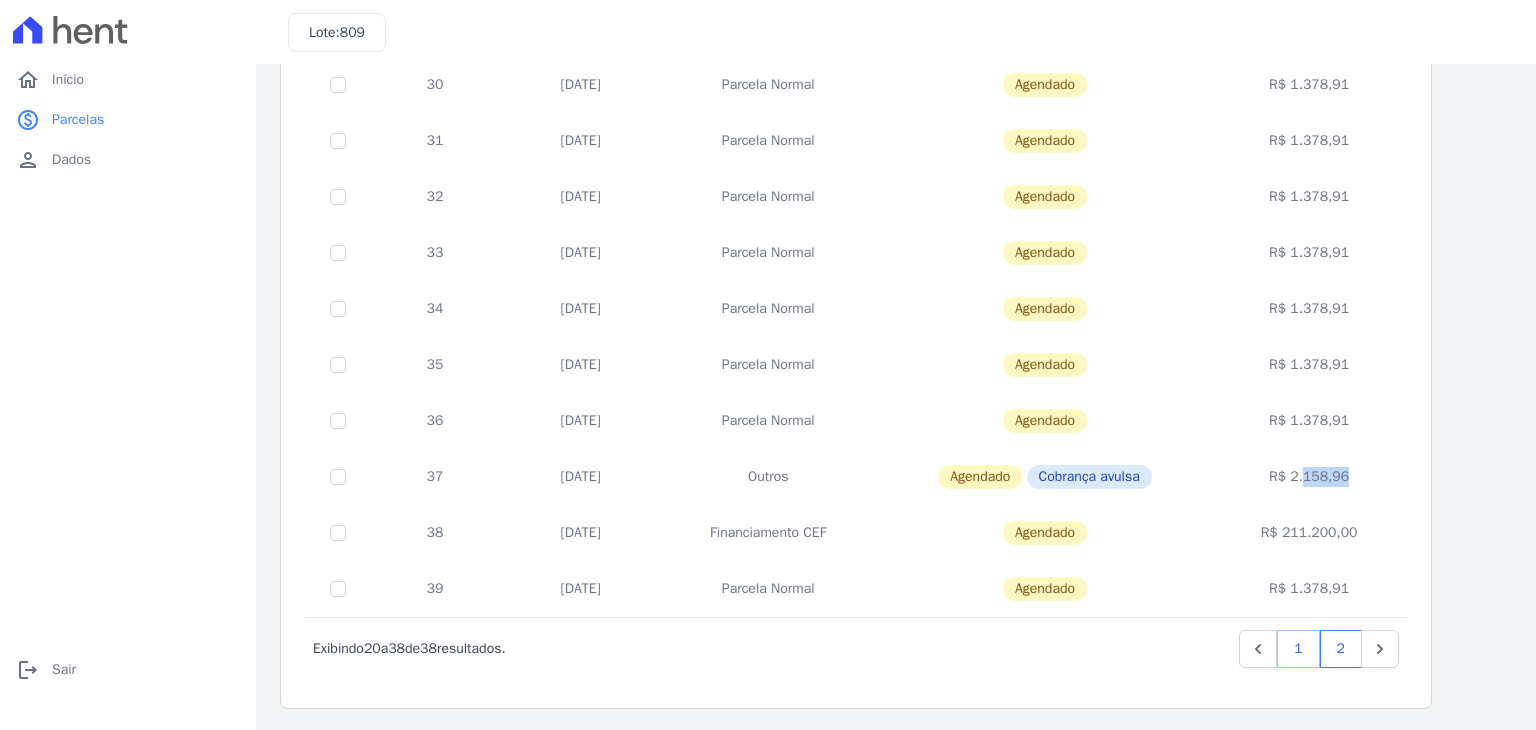 click on "1" at bounding box center [1298, 649] 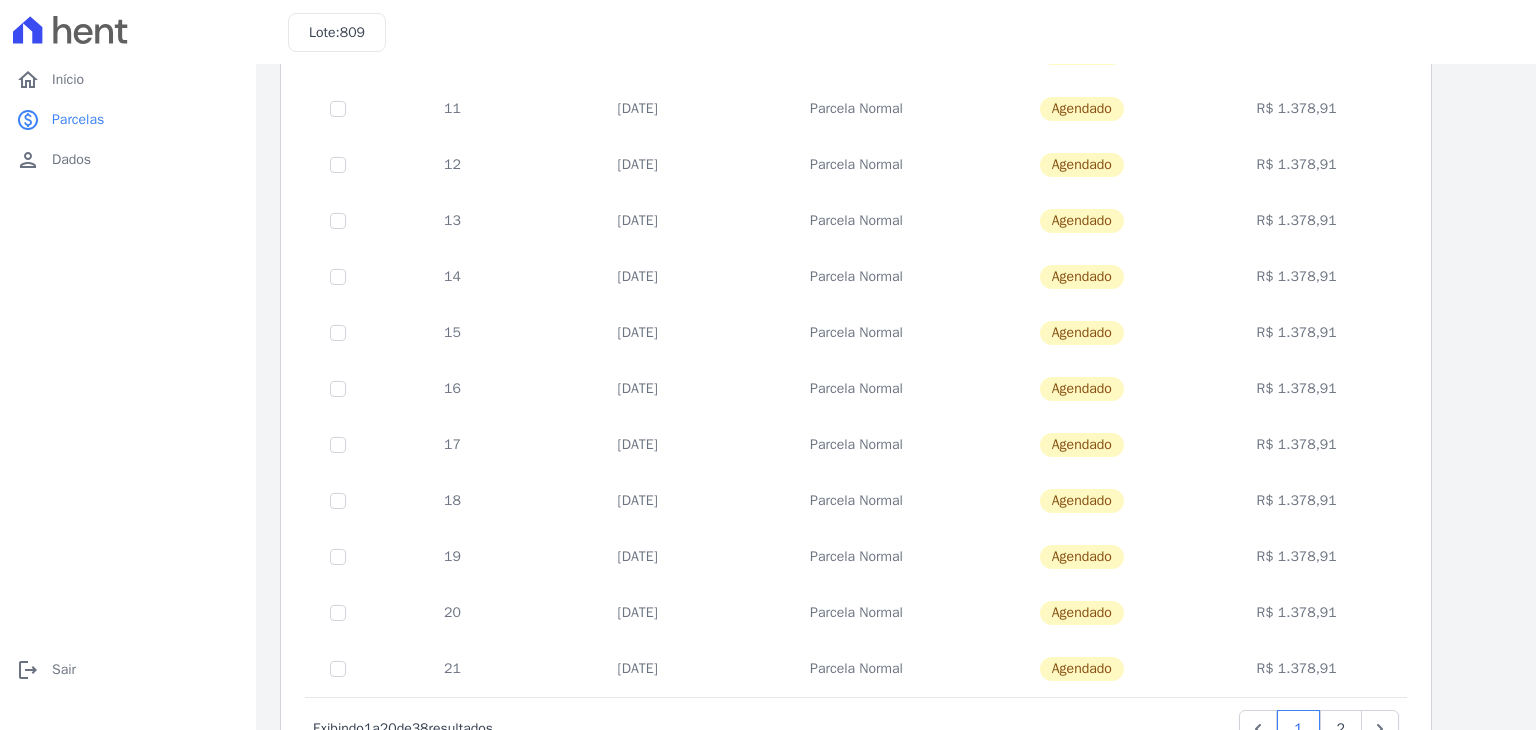 scroll, scrollTop: 776, scrollLeft: 0, axis: vertical 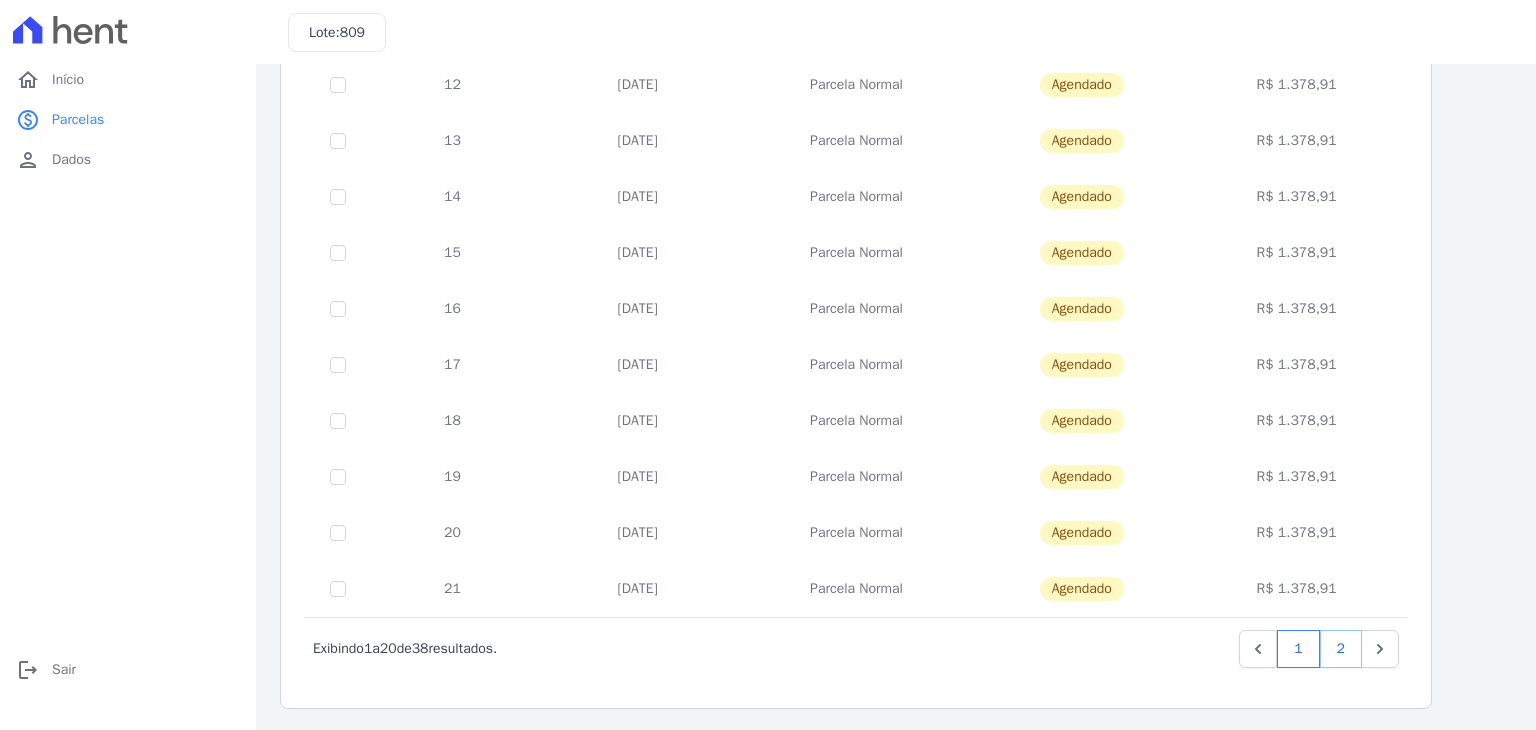 click on "2" at bounding box center (1341, 649) 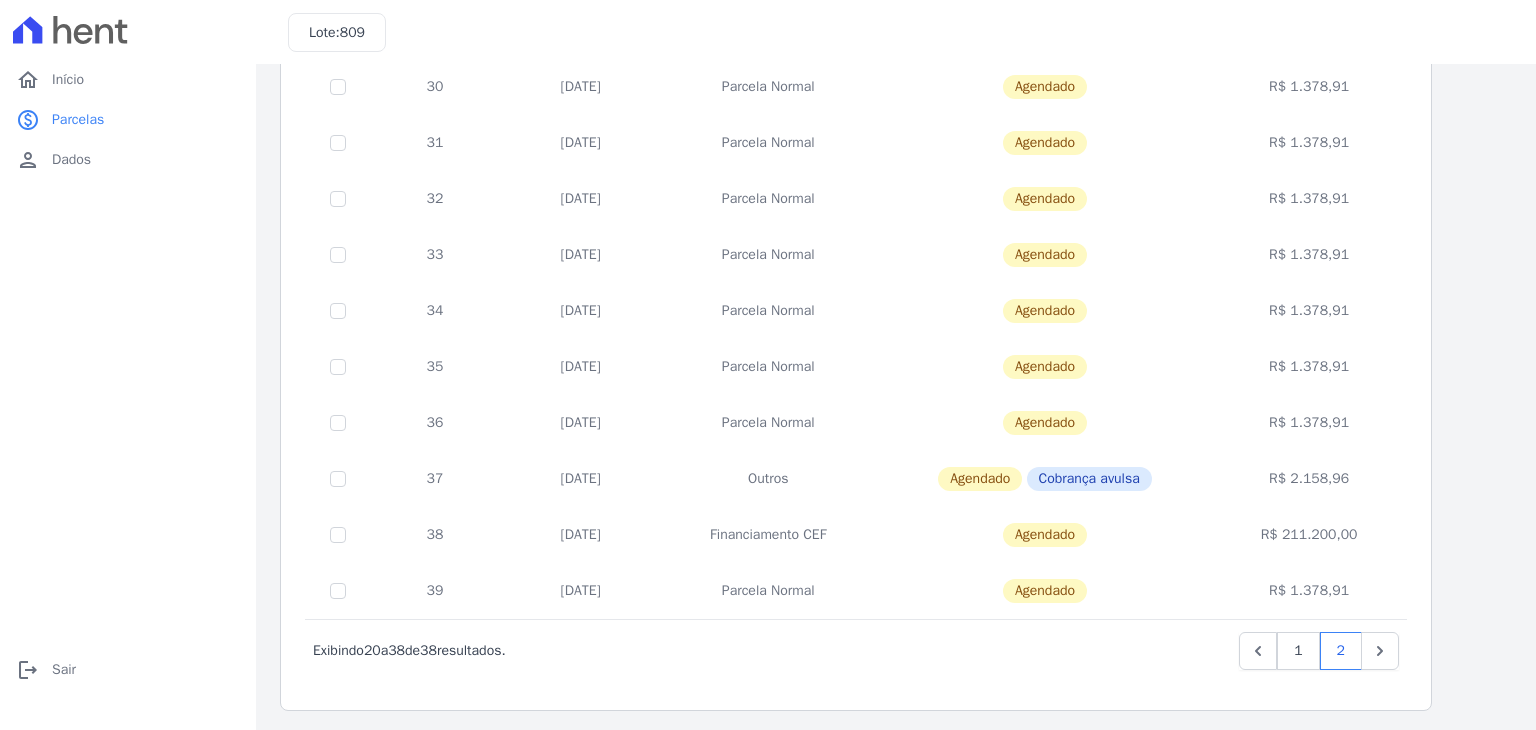 scroll, scrollTop: 664, scrollLeft: 0, axis: vertical 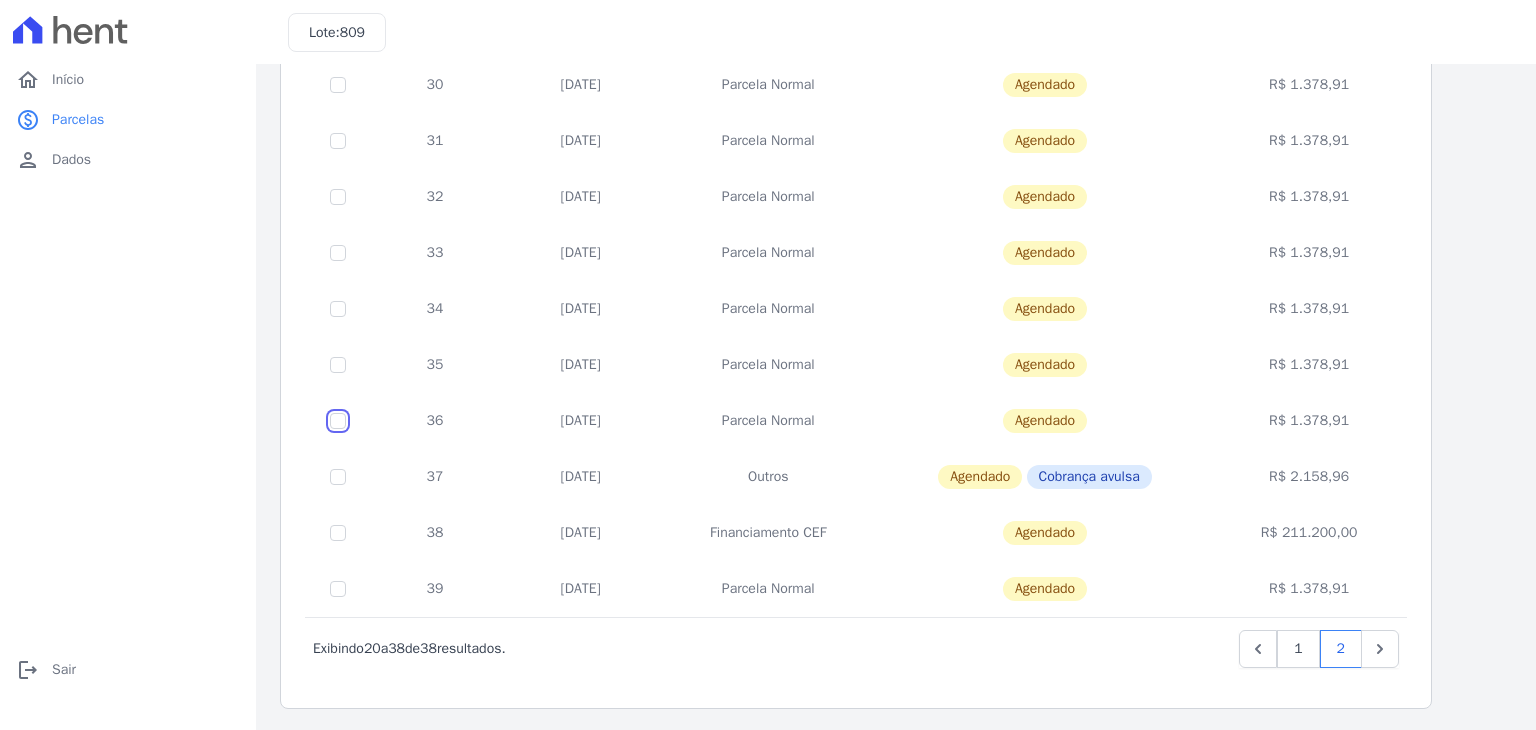 click at bounding box center (338, -363) 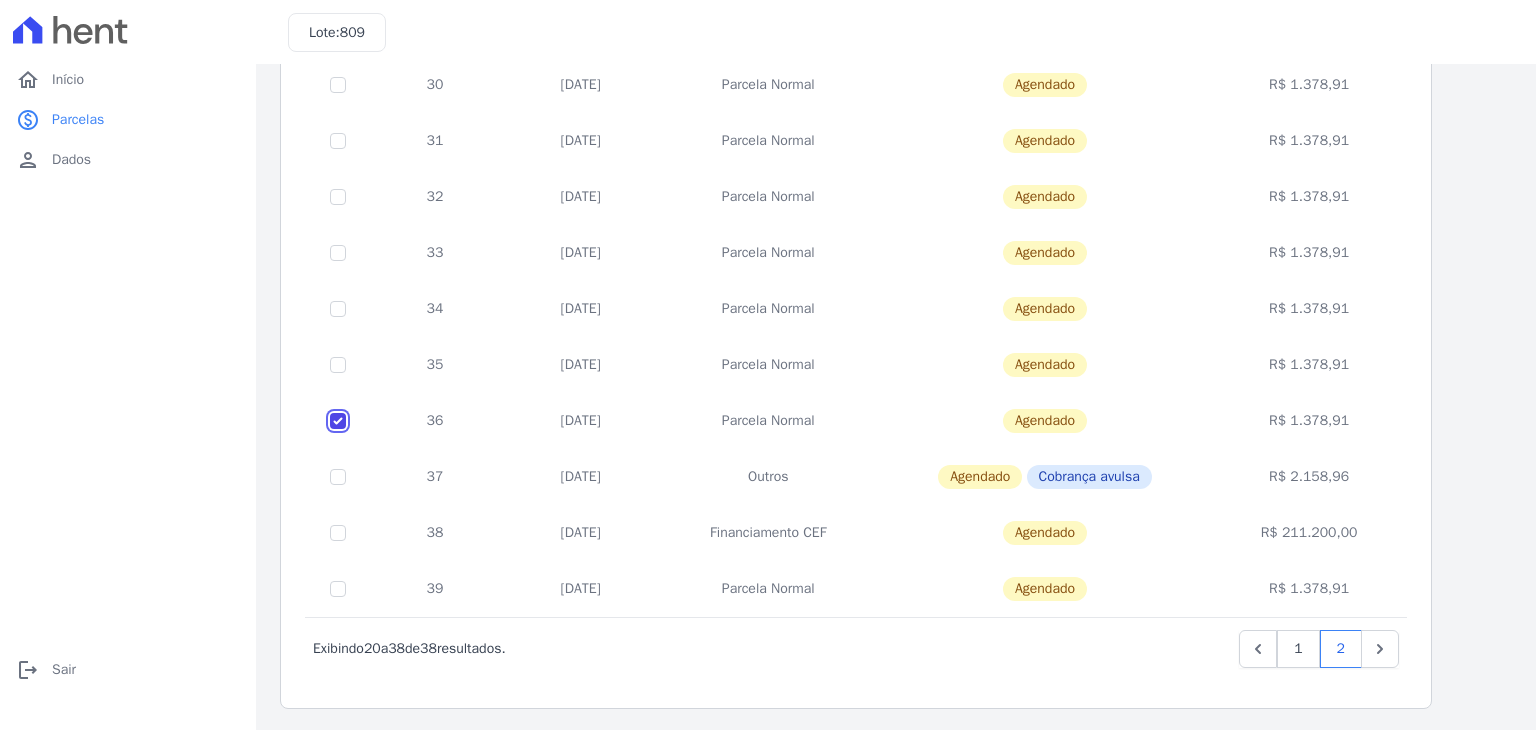 checkbox on "true" 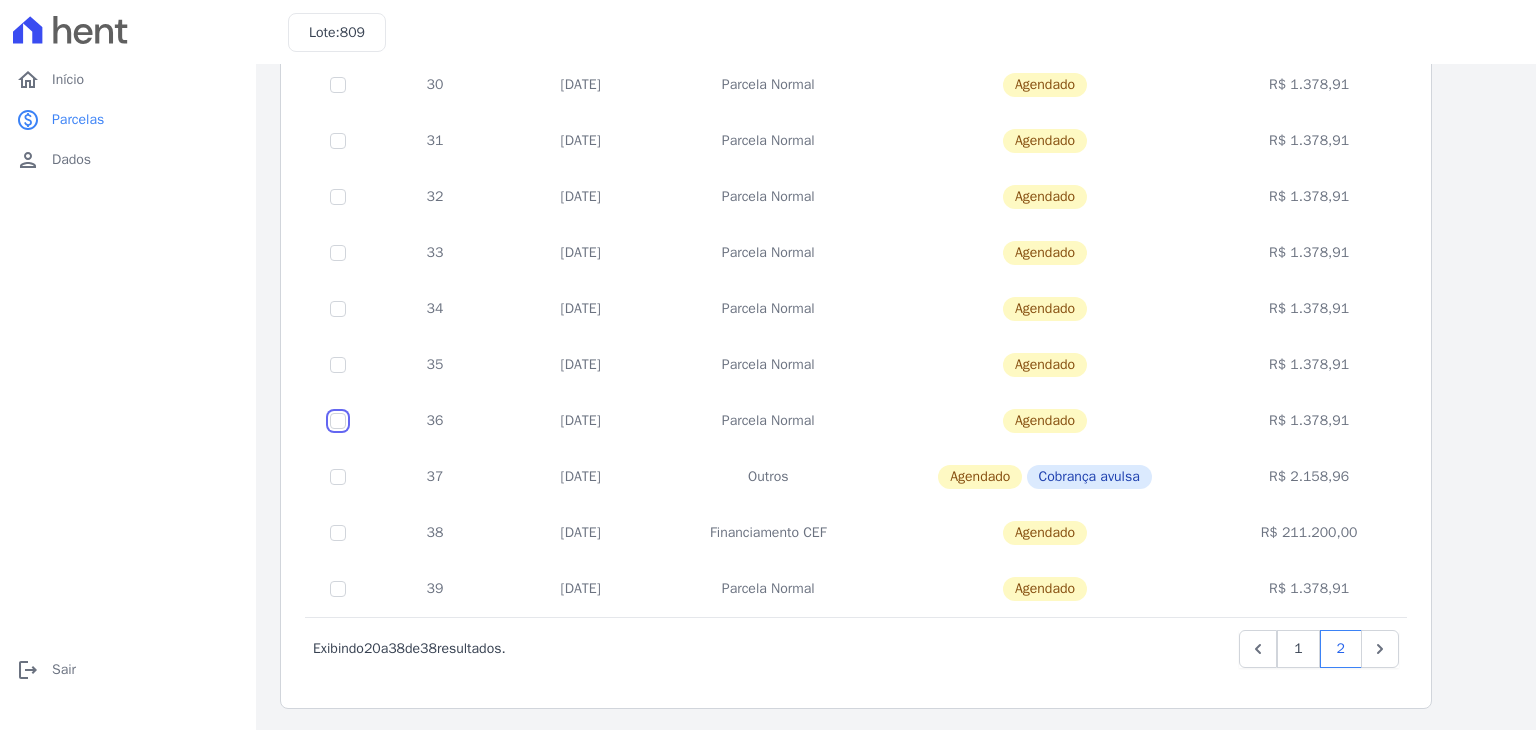 checkbox on "false" 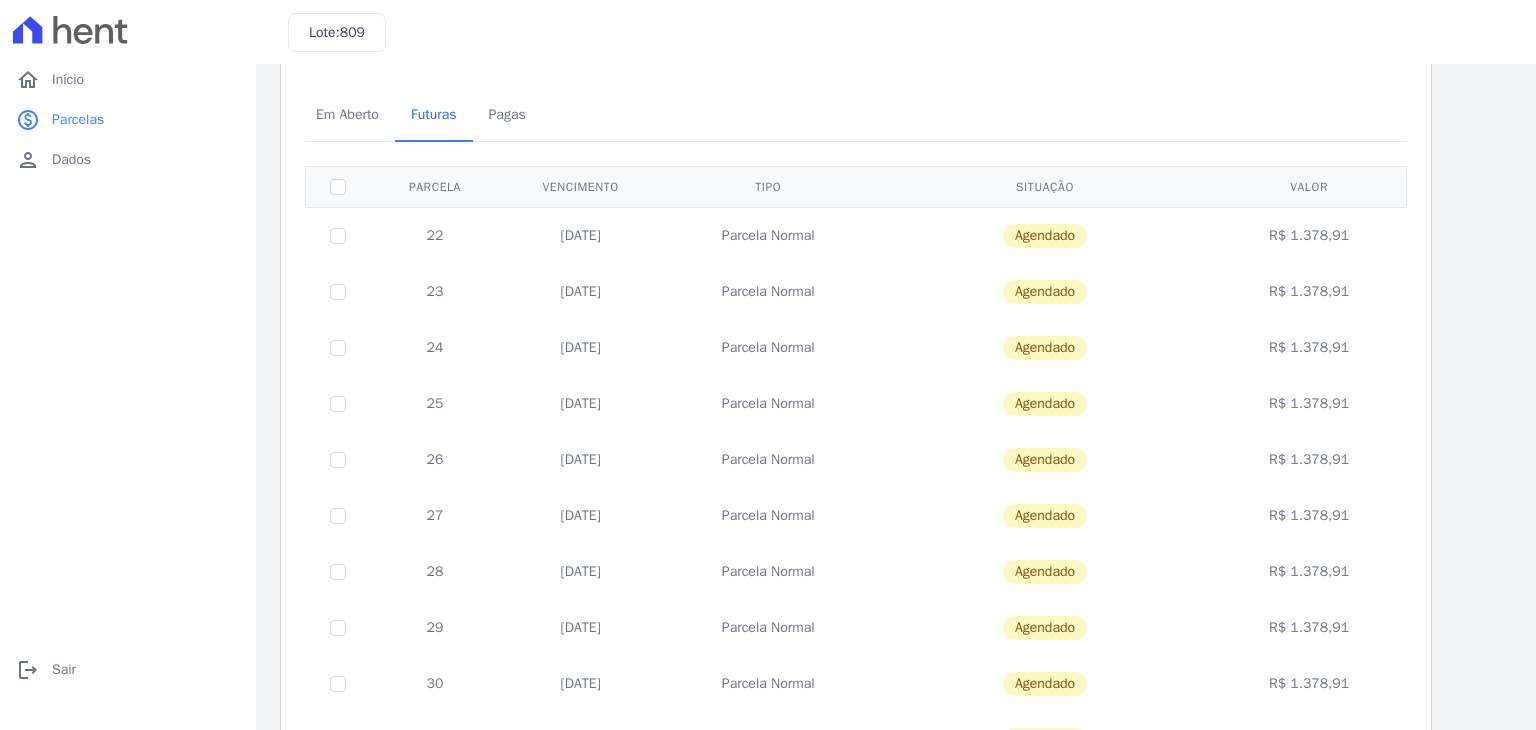 scroll, scrollTop: 64, scrollLeft: 0, axis: vertical 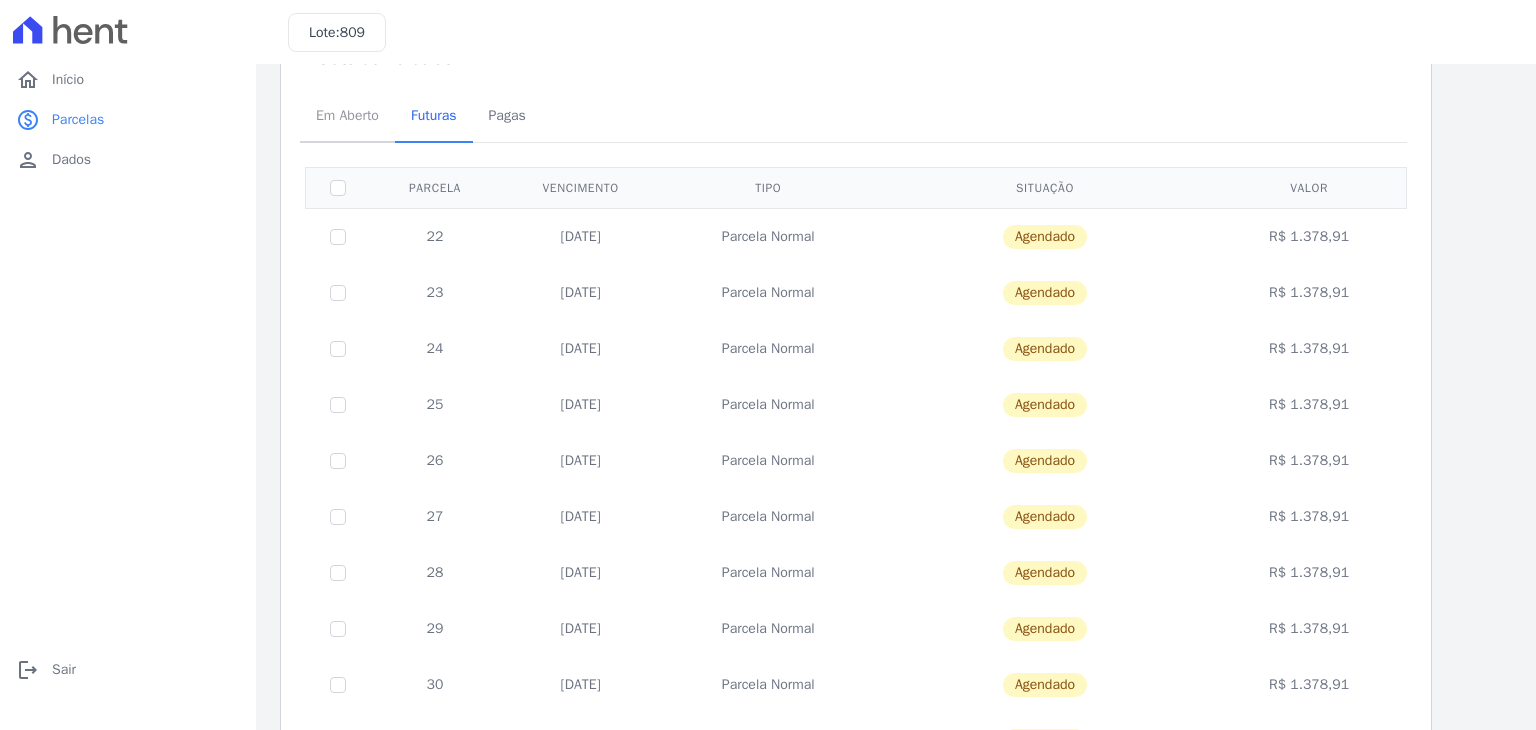 click on "Em Aberto" at bounding box center (347, 115) 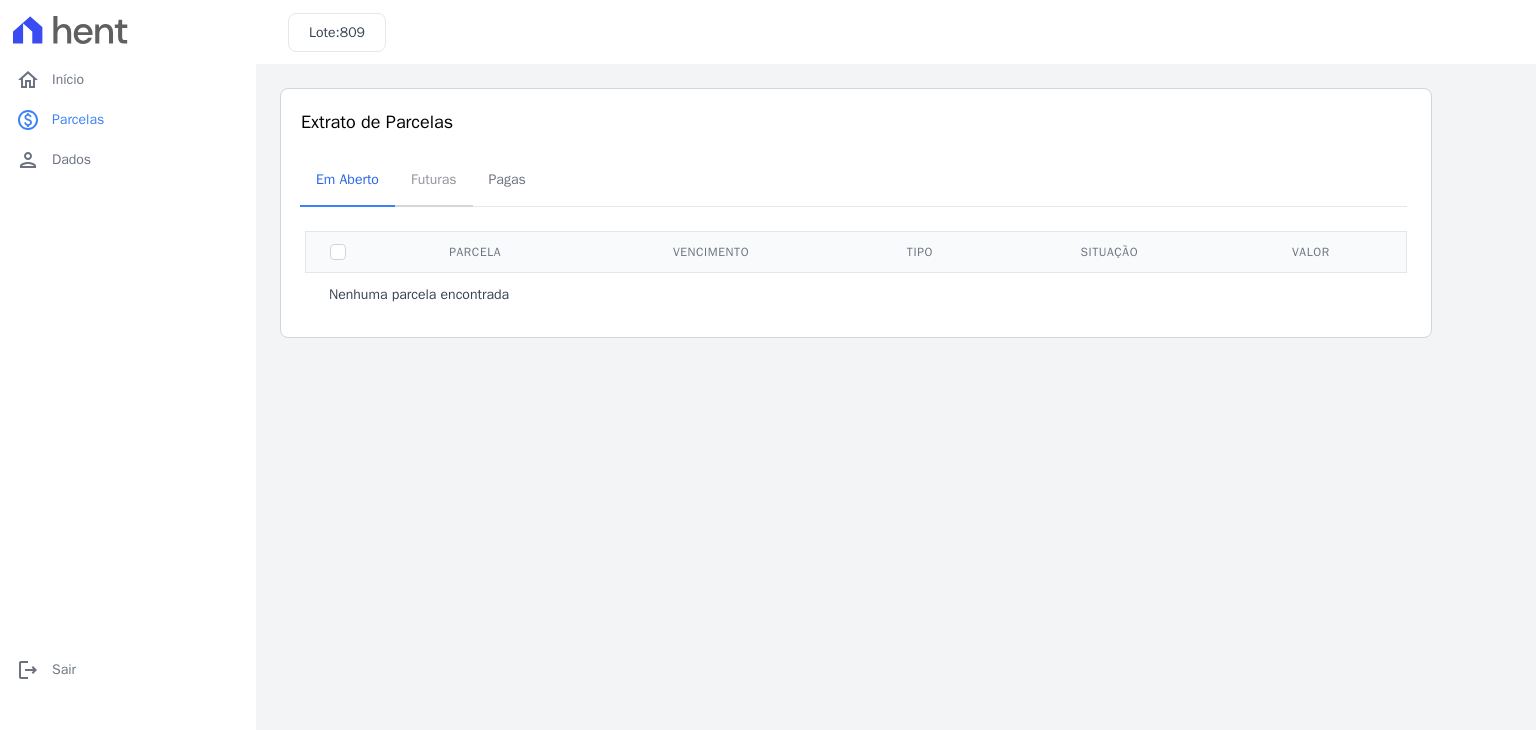 click on "Futuras" at bounding box center [434, 179] 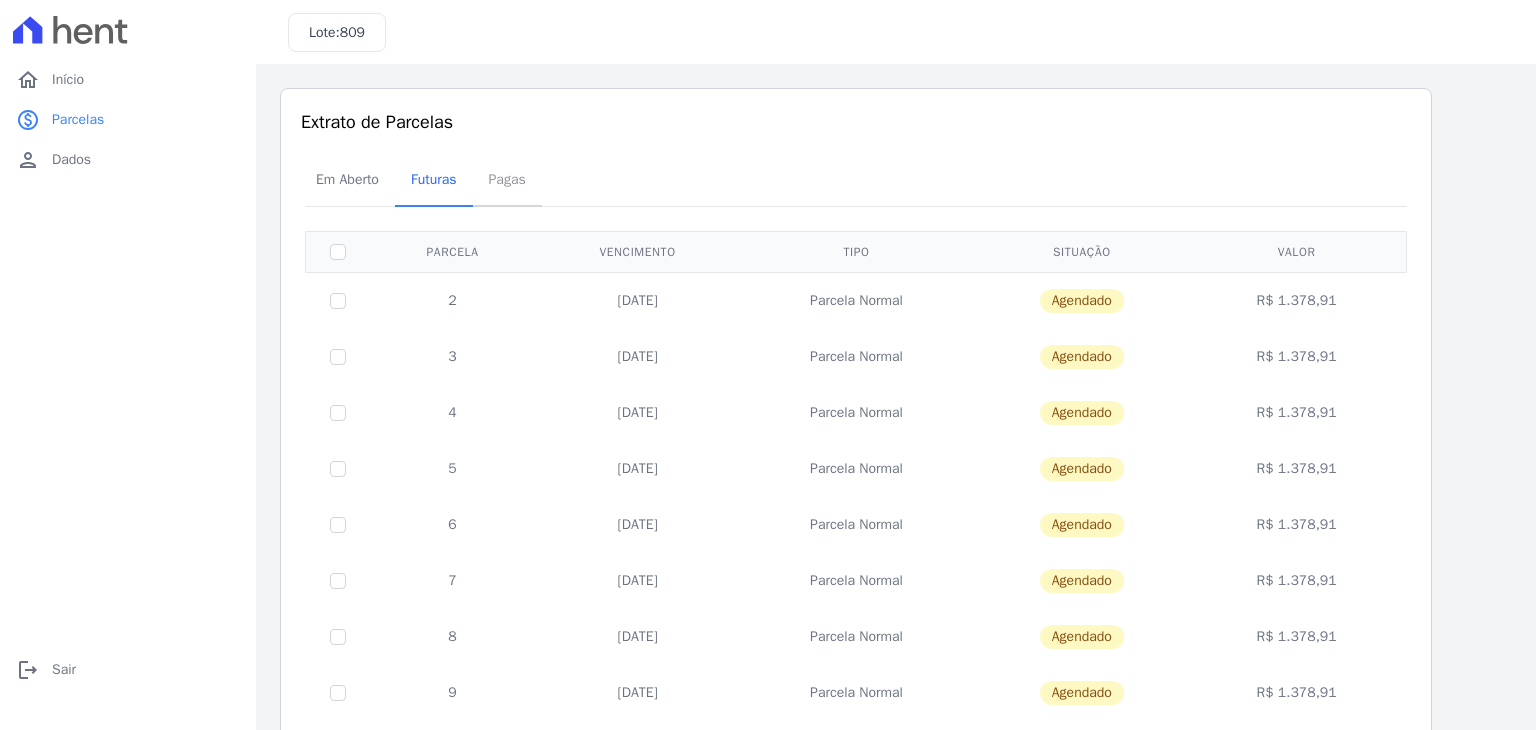 click on "Pagas" at bounding box center [507, 179] 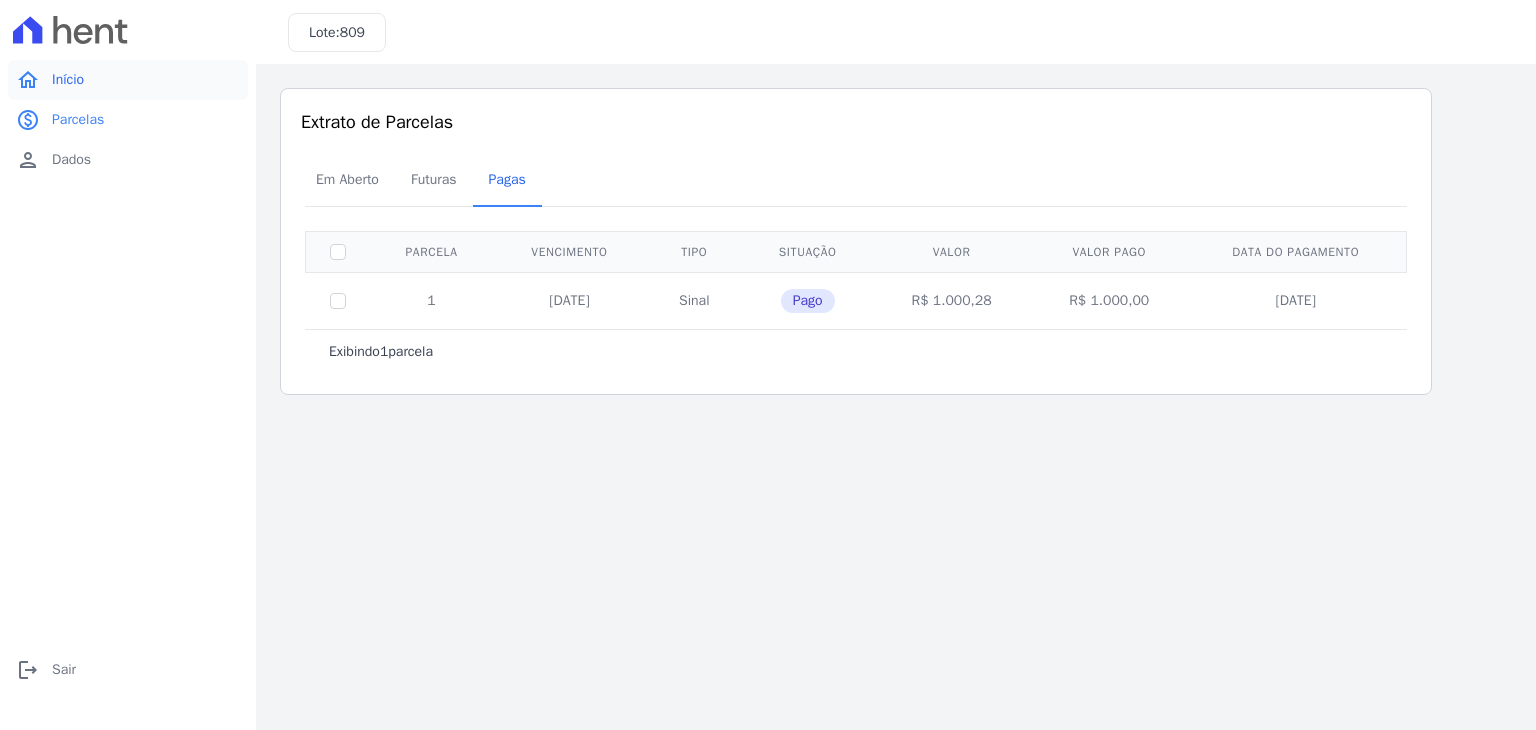 click on "Início" at bounding box center (68, 80) 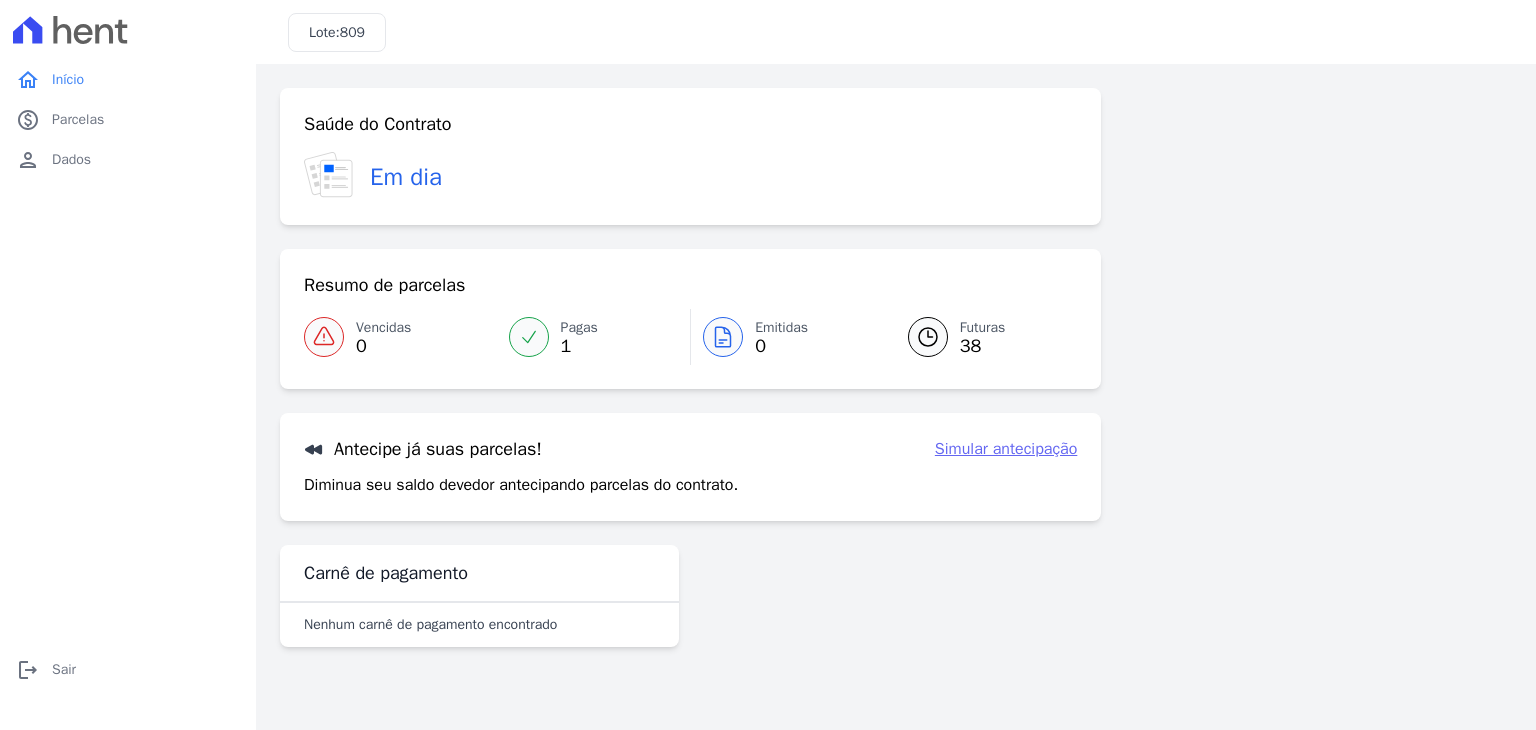 click on "Simular antecipação" at bounding box center (1006, 449) 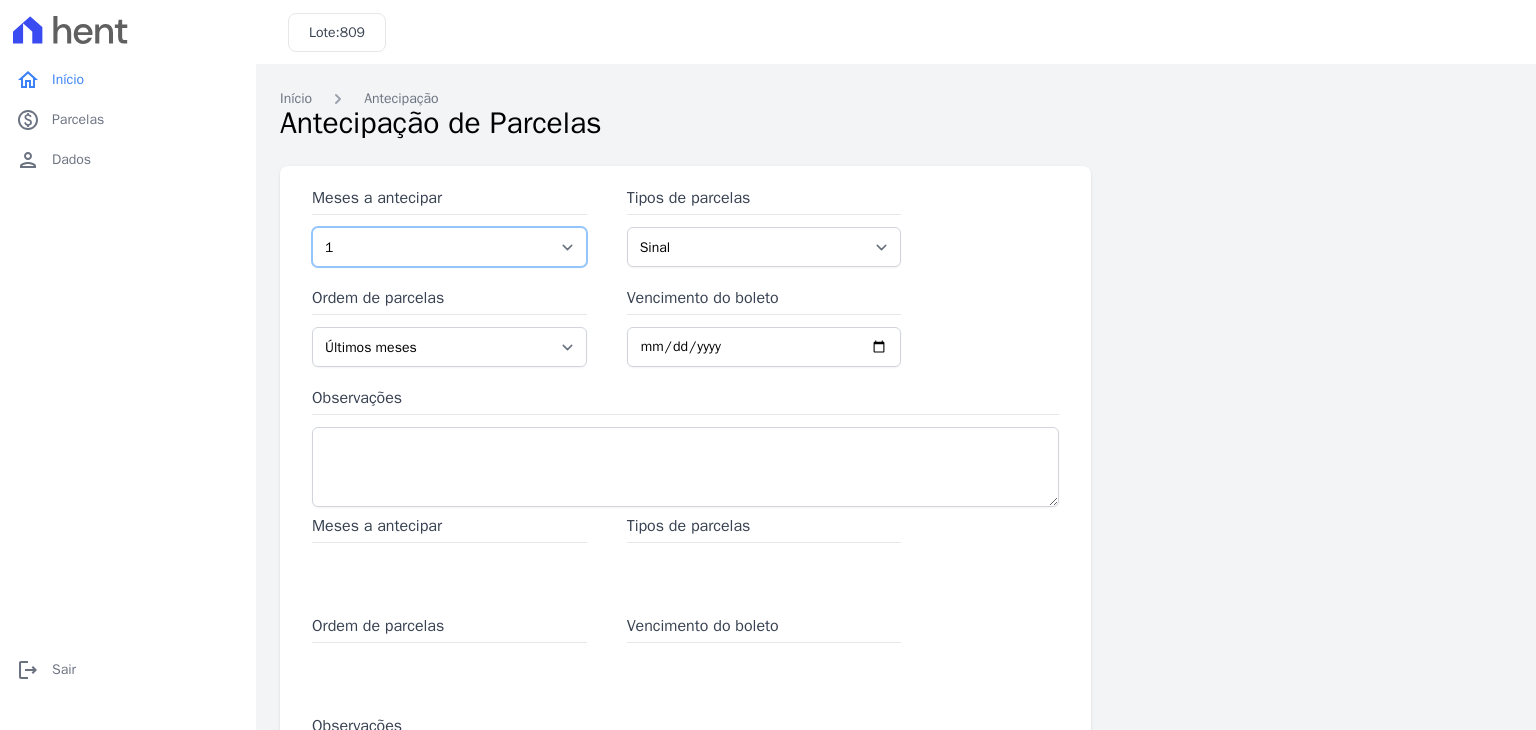 click on "1
2
3
4
5
6
7
8
9
10
11
12
13
14
15
16
17
18
19
20
21
22
23
24
25
26
27
28
29
30
31
32
33
34
35
36
37" at bounding box center [449, 247] 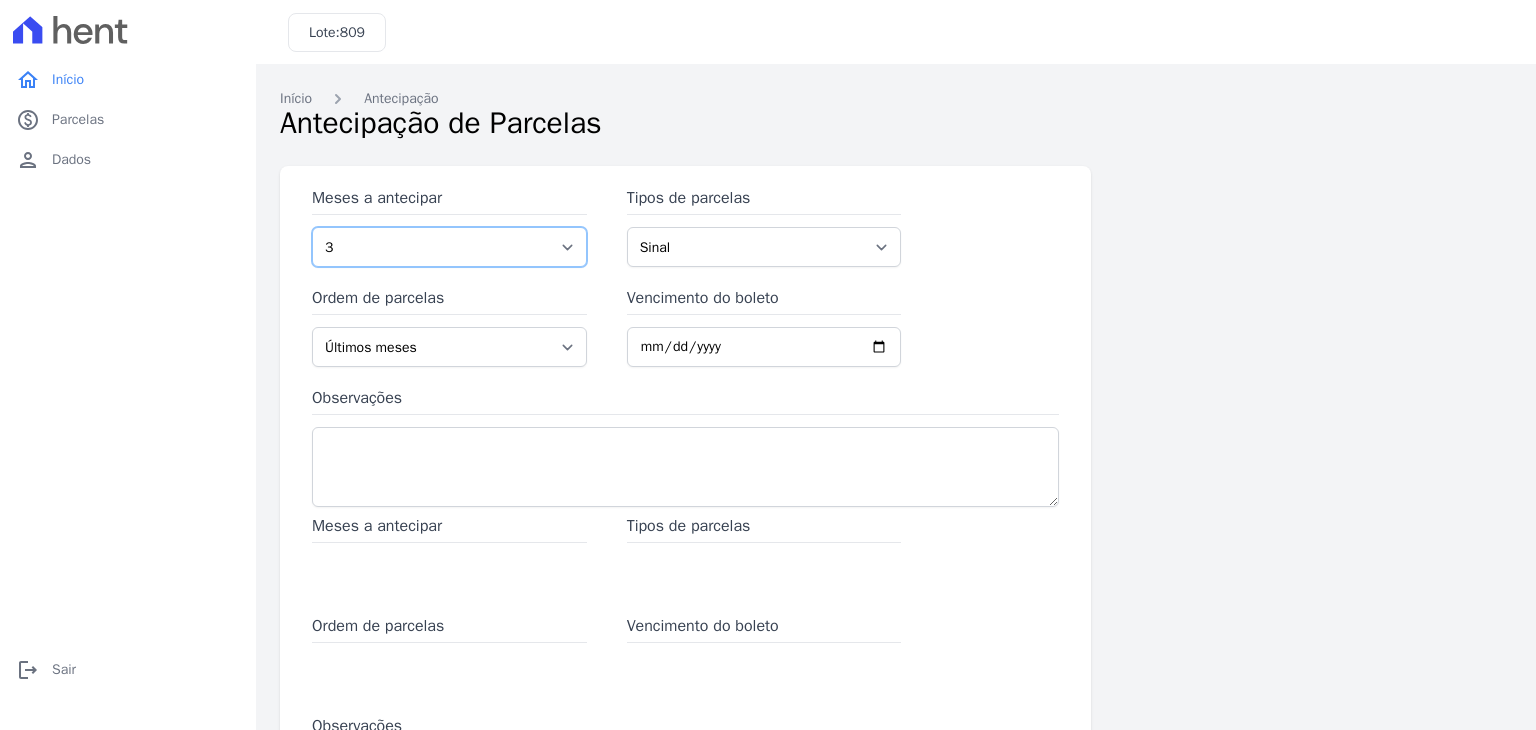 click on "1
2
3
4
5
6
7
8
9
10
11
12
13
14
15
16
17
18
19
20
21
22
23
24
25
26
27
28
29
30
31
32
33
34
35
36
37" at bounding box center (449, 247) 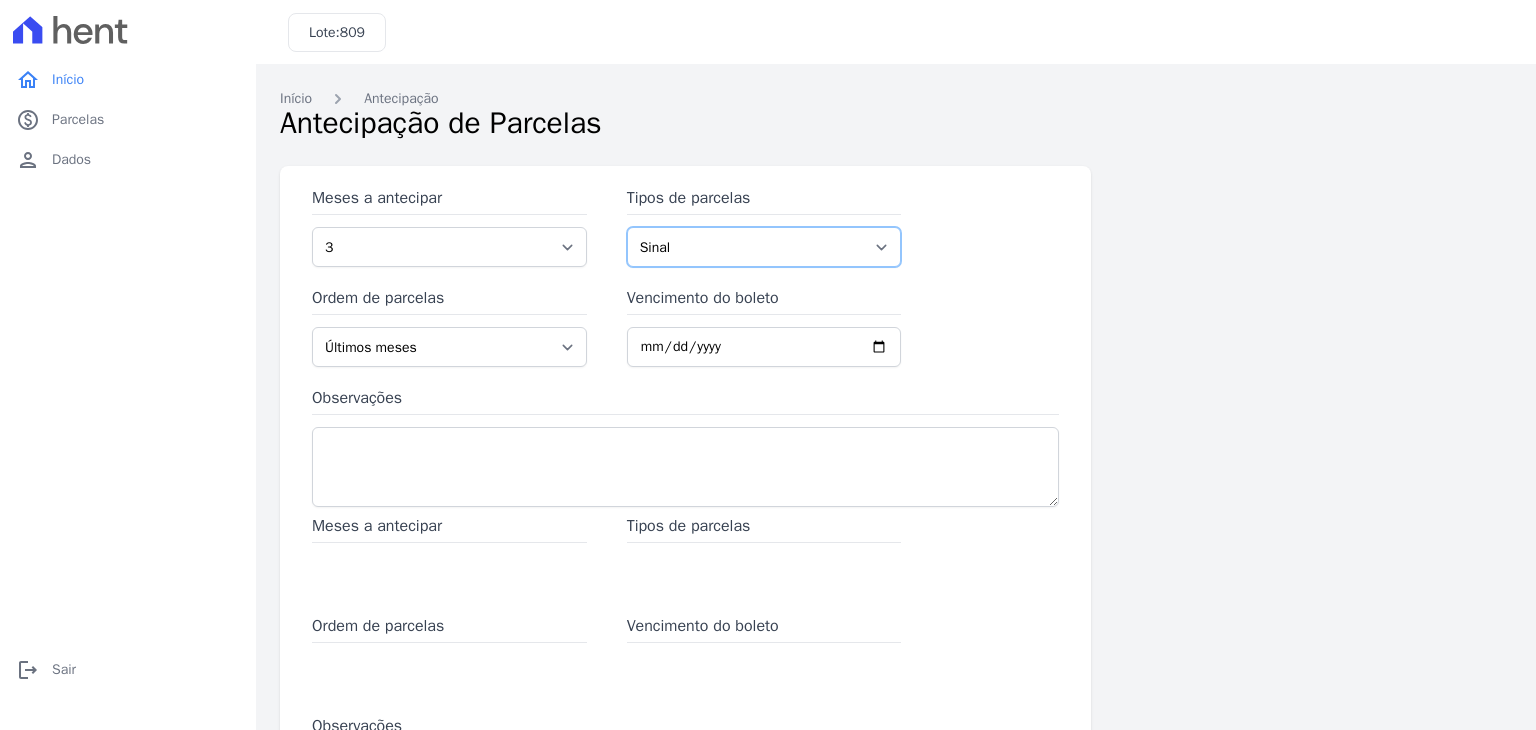 click on "Sinal
Parcela Normal
Outros
Financiamento CEF" at bounding box center (764, 247) 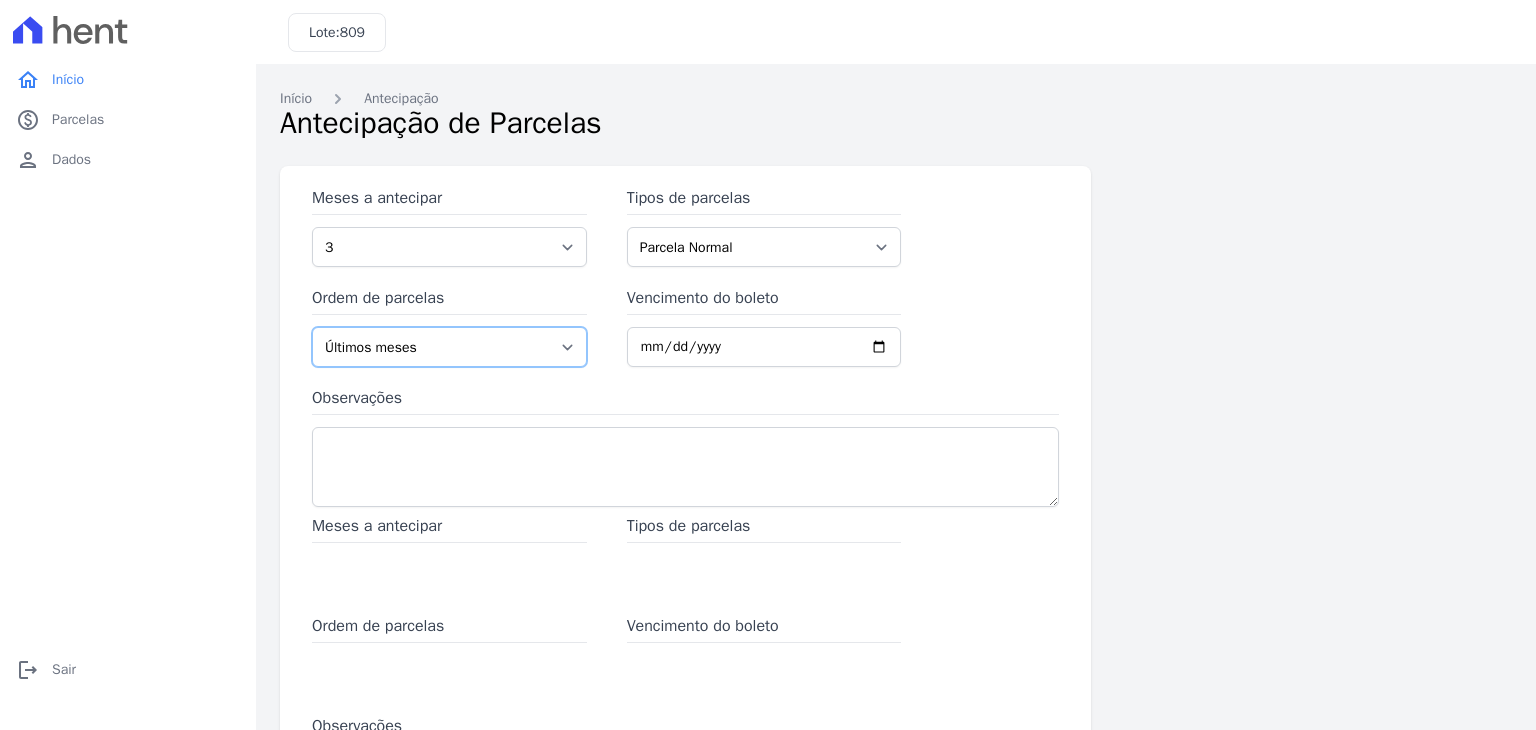 click on "Últimos meses
Primeiros meses" at bounding box center [449, 347] 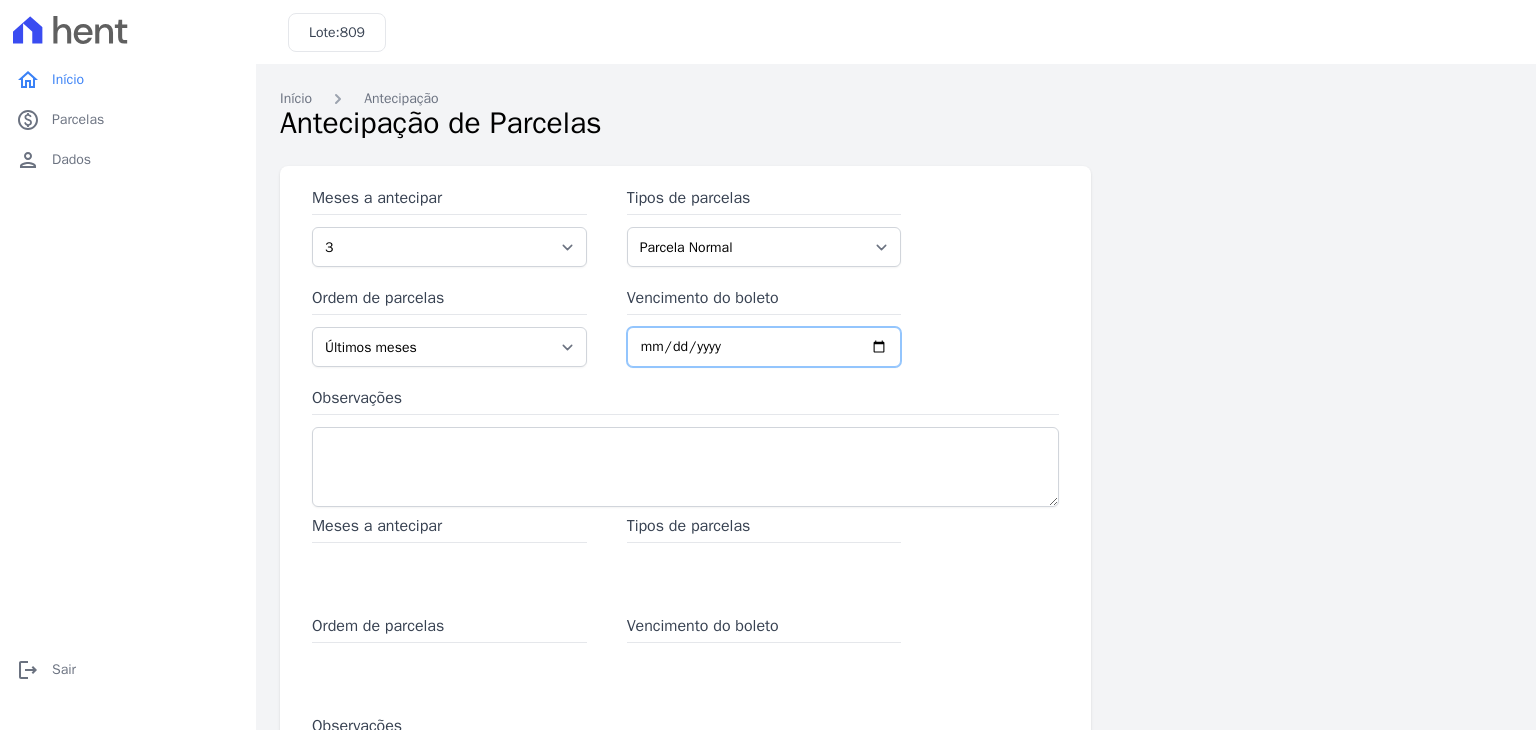 click on "Vencimento do boleto" at bounding box center [764, 347] 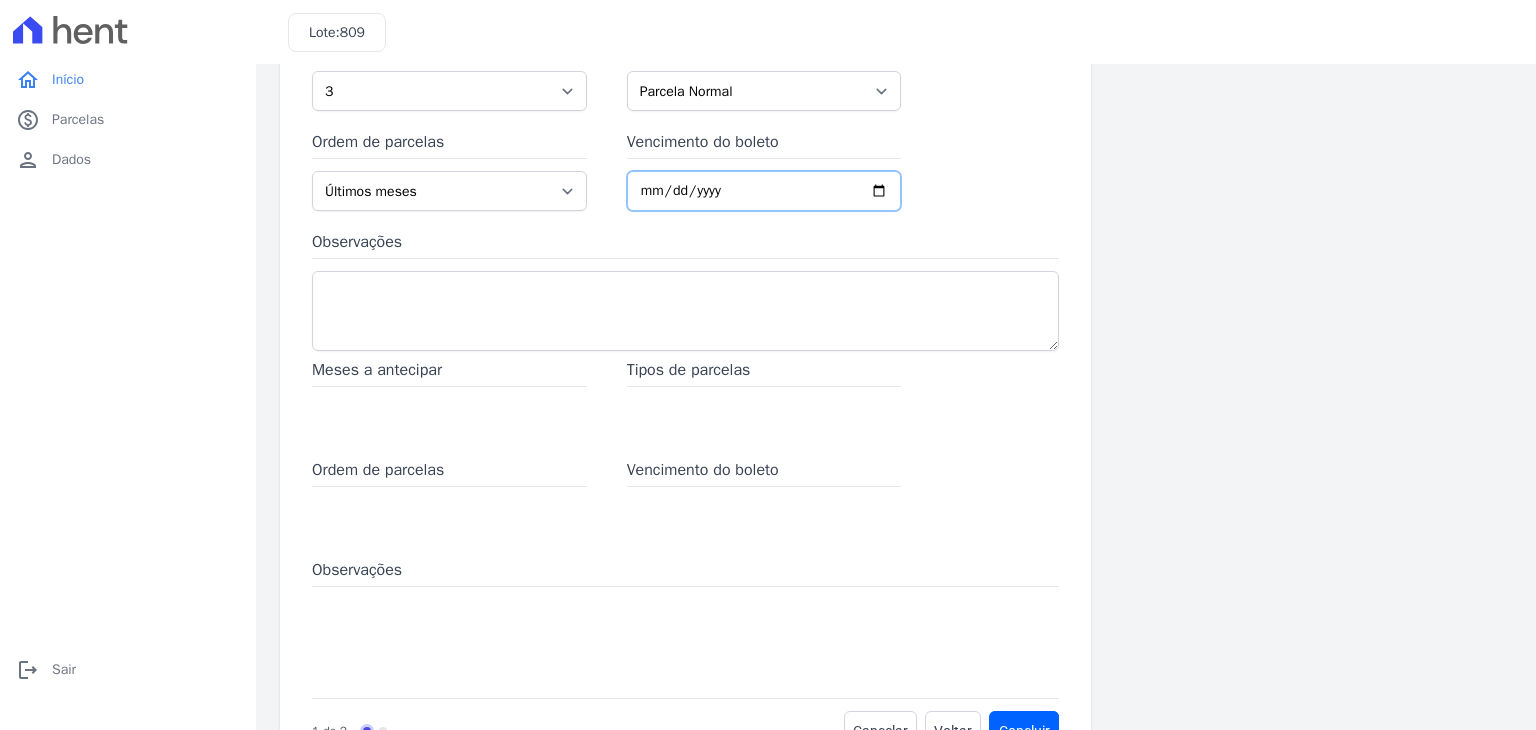 scroll, scrollTop: 121, scrollLeft: 0, axis: vertical 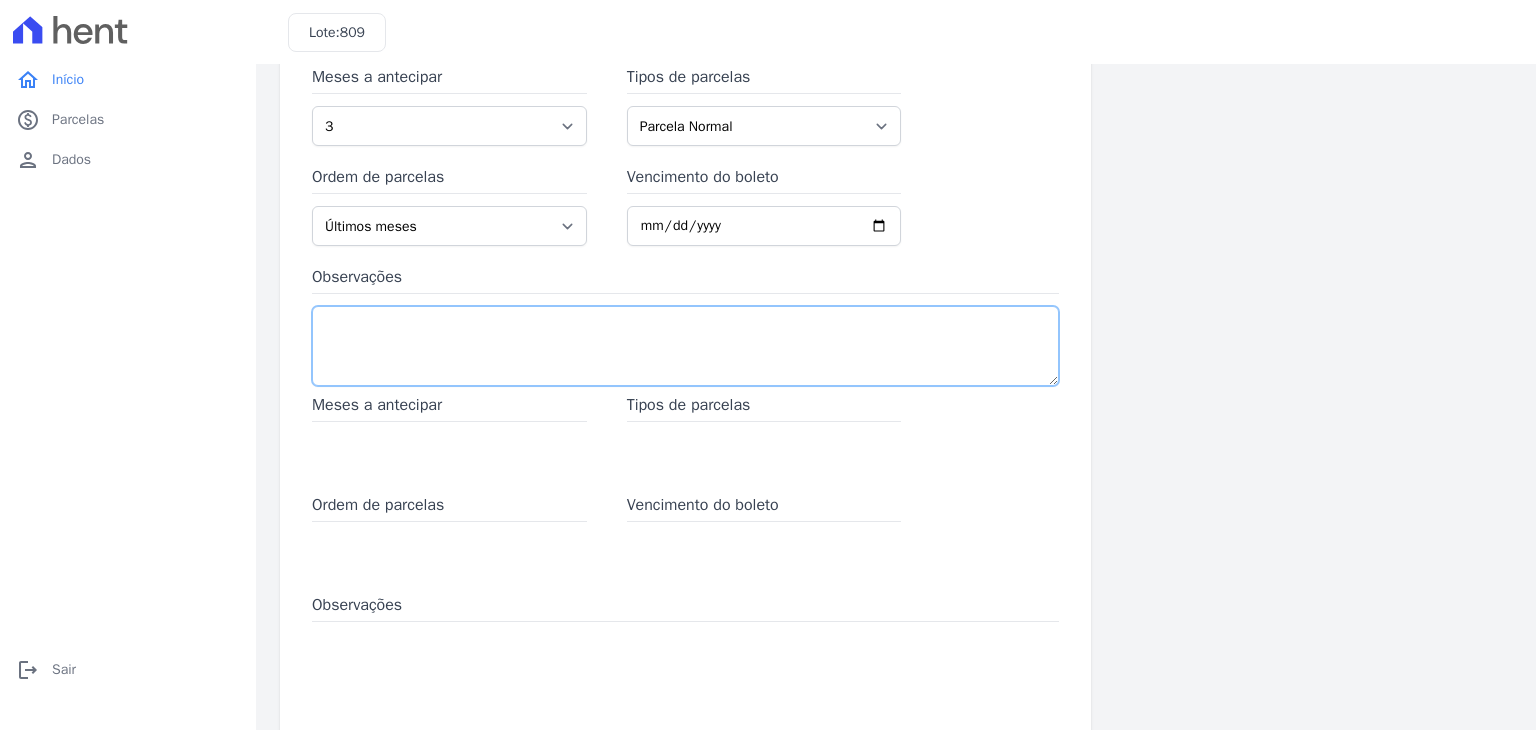 click on "Observações" at bounding box center [685, 346] 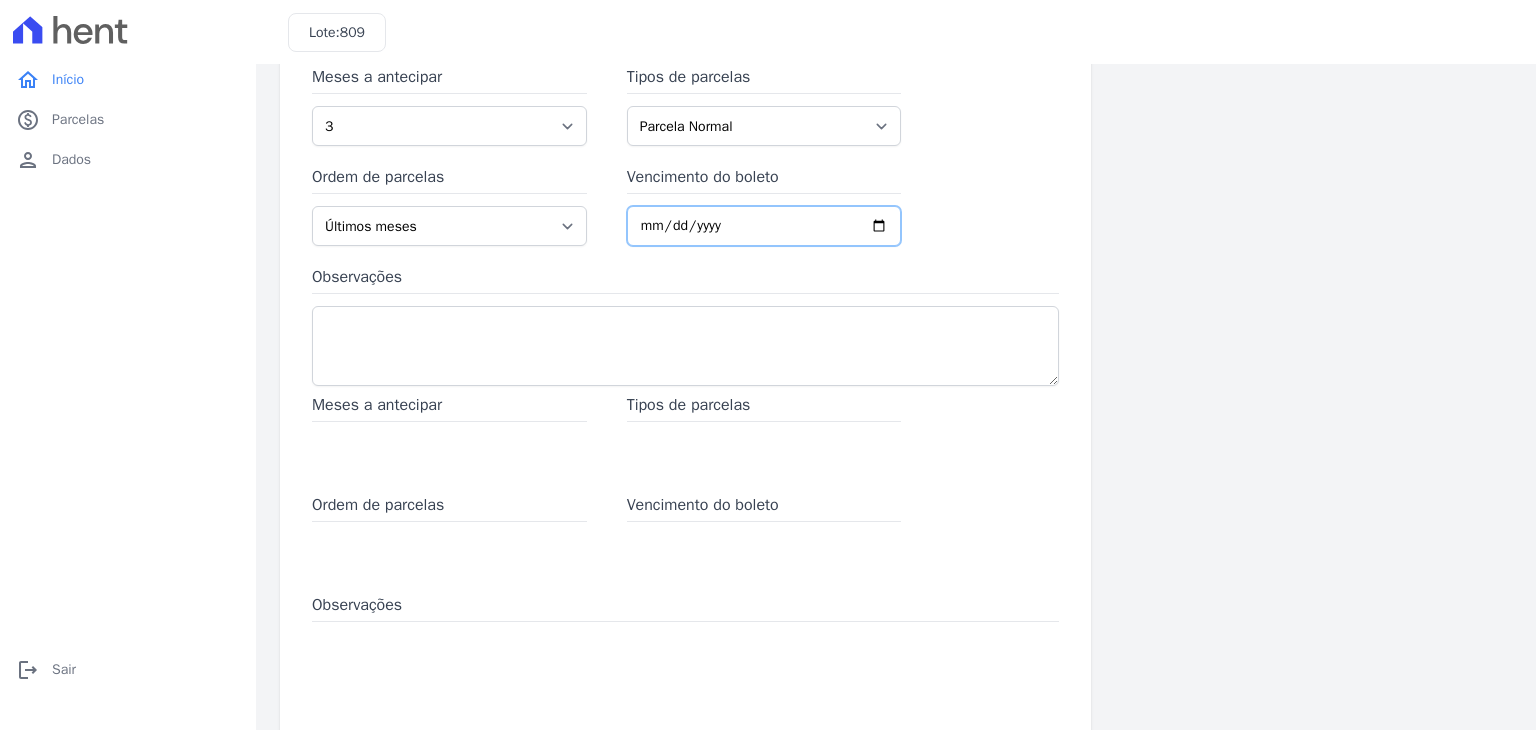 click on "Vencimento do boleto" at bounding box center (764, 226) 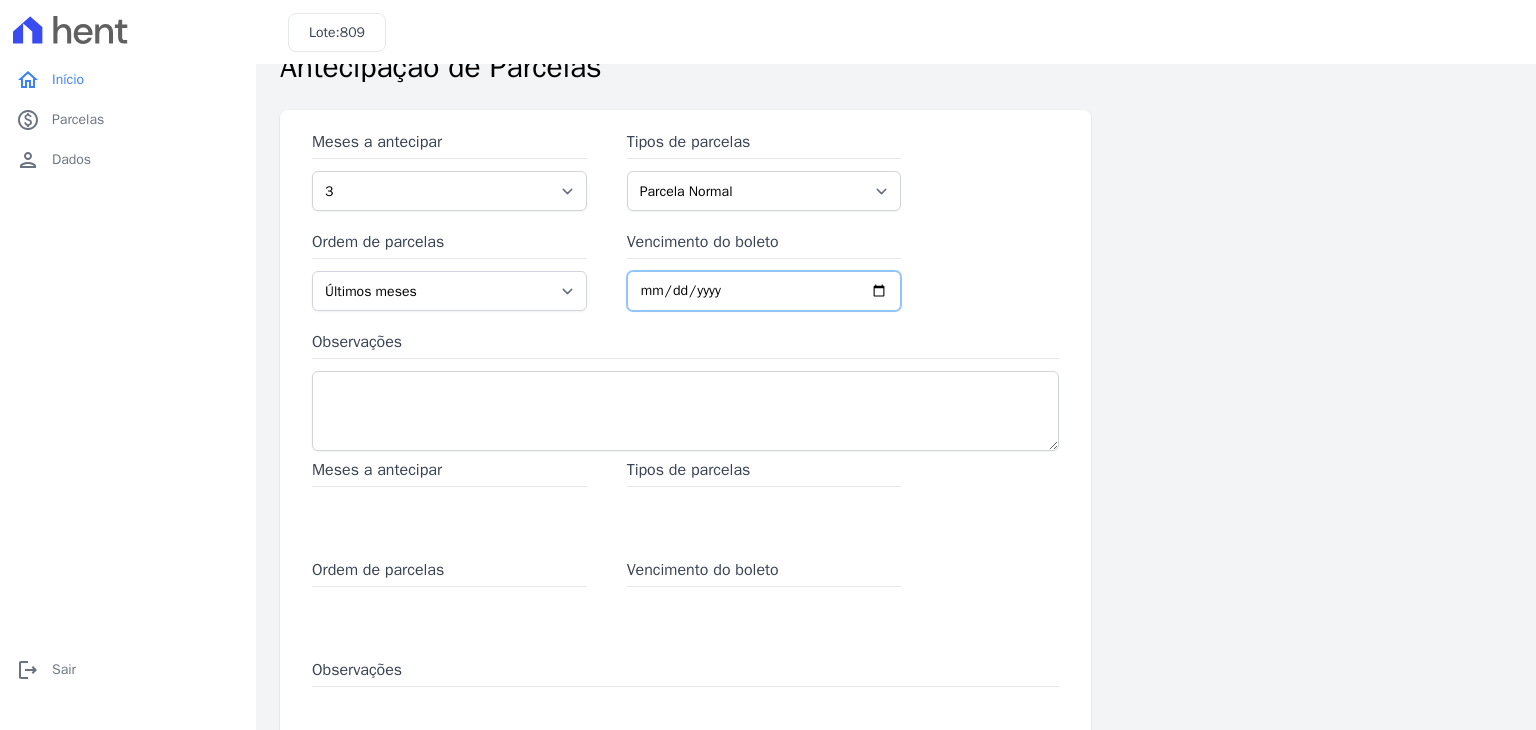 scroll, scrollTop: 0, scrollLeft: 0, axis: both 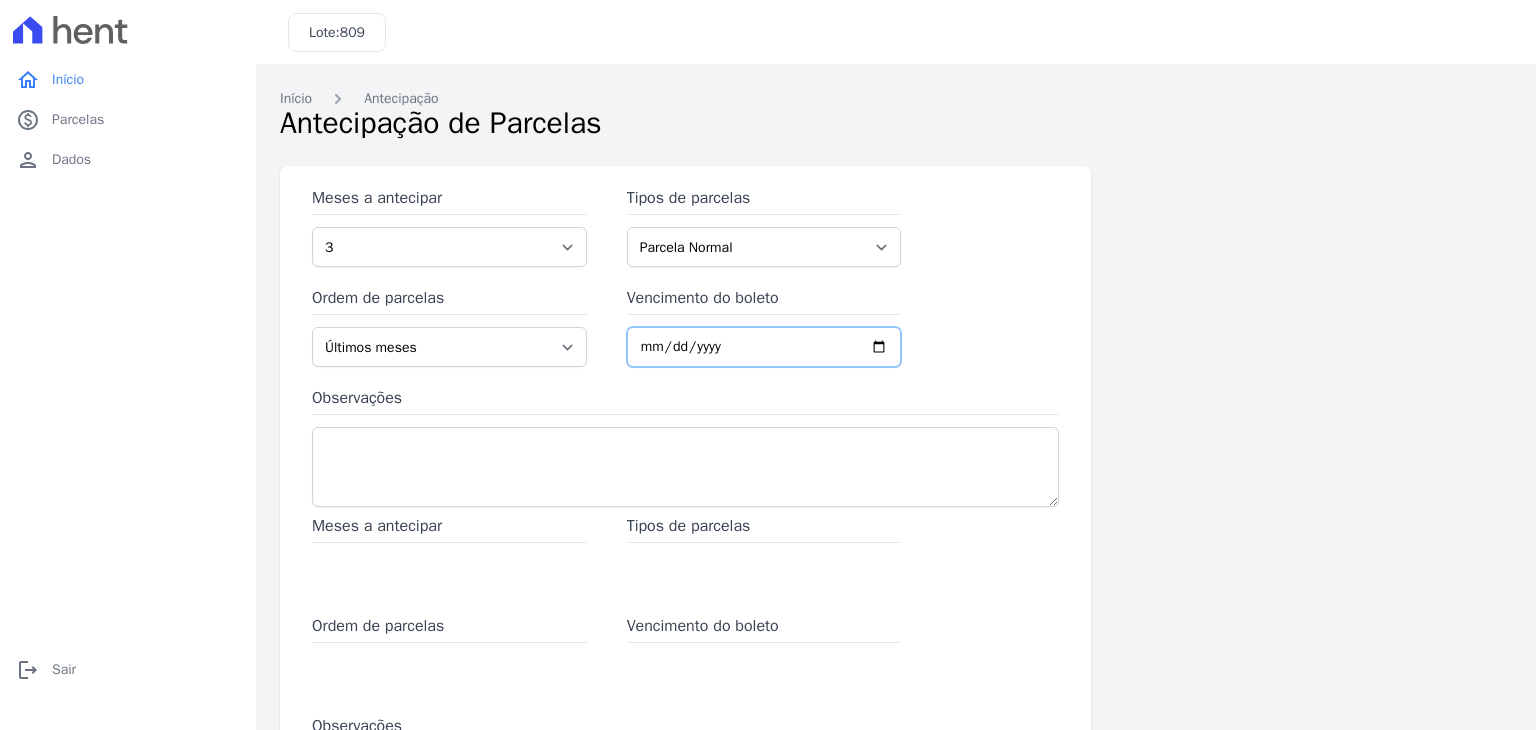 click on "Vencimento do boleto" at bounding box center [764, 347] 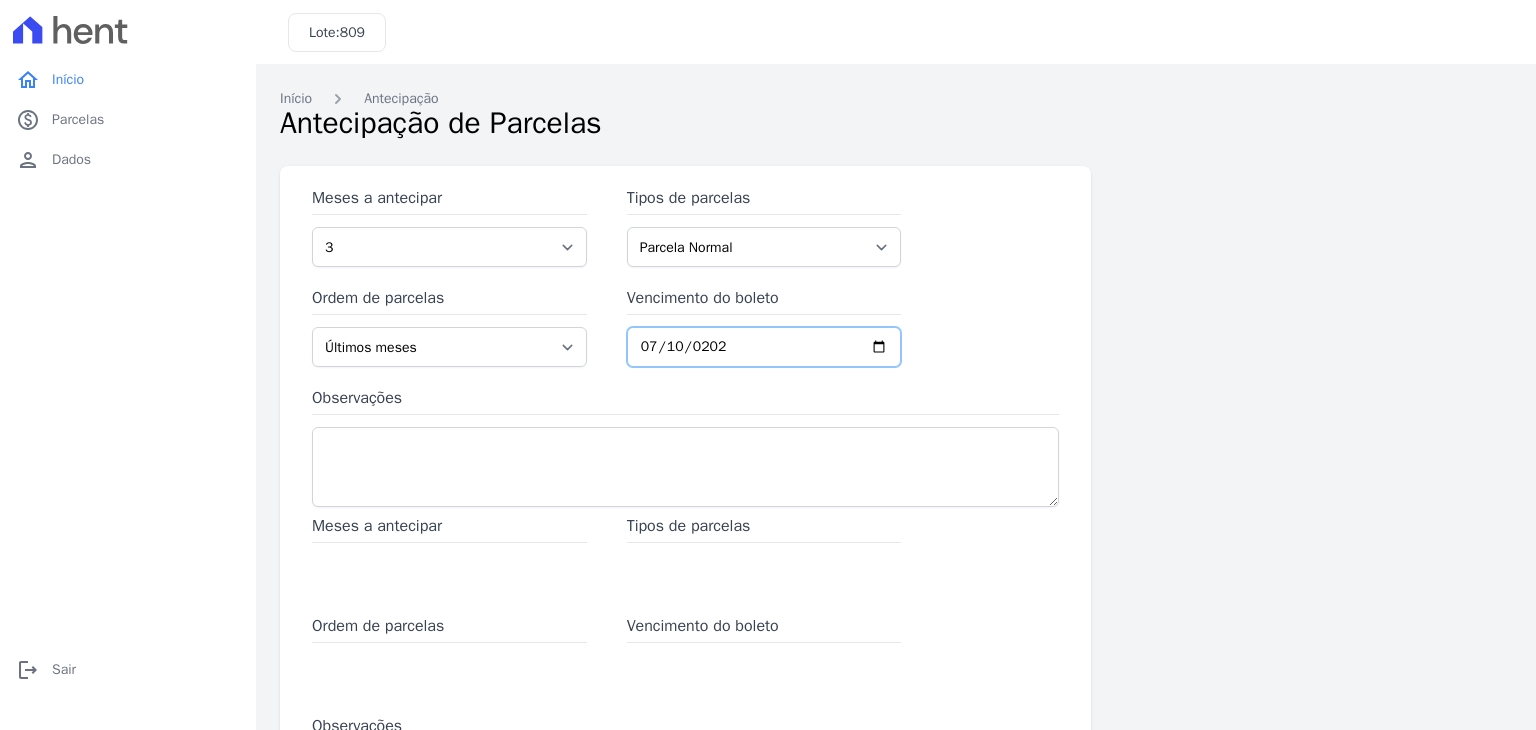 type on "2028-07-10" 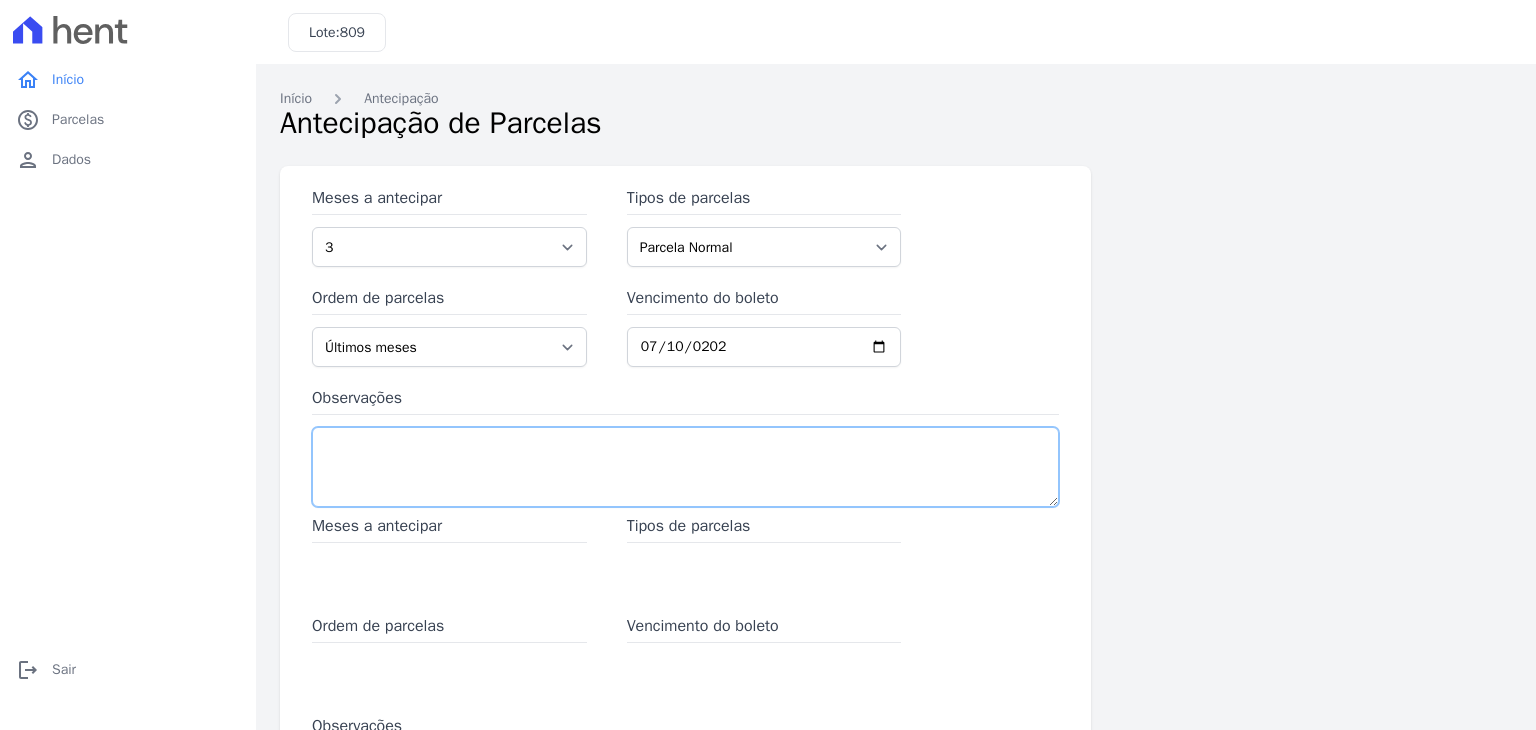 click on "Observações" at bounding box center [685, 467] 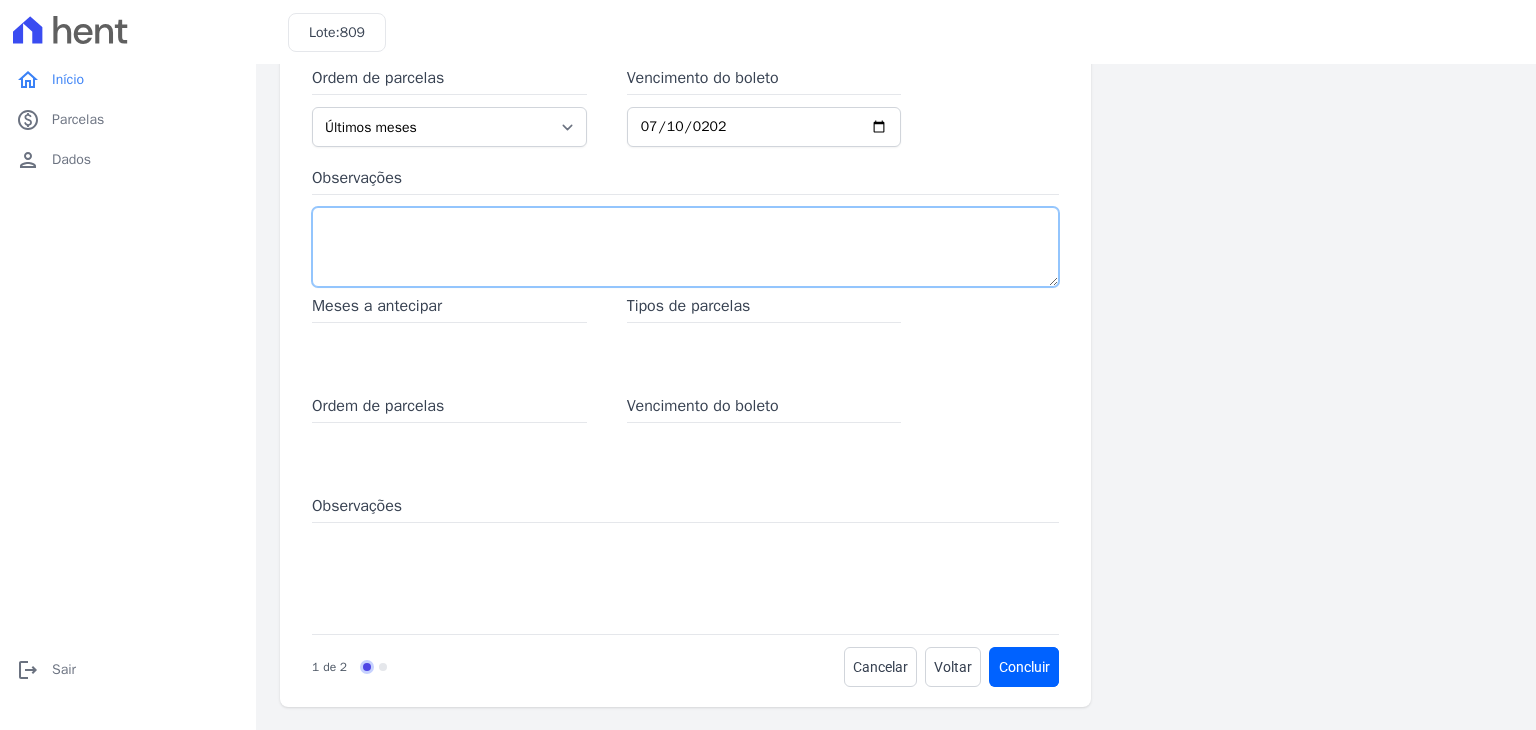 scroll, scrollTop: 221, scrollLeft: 0, axis: vertical 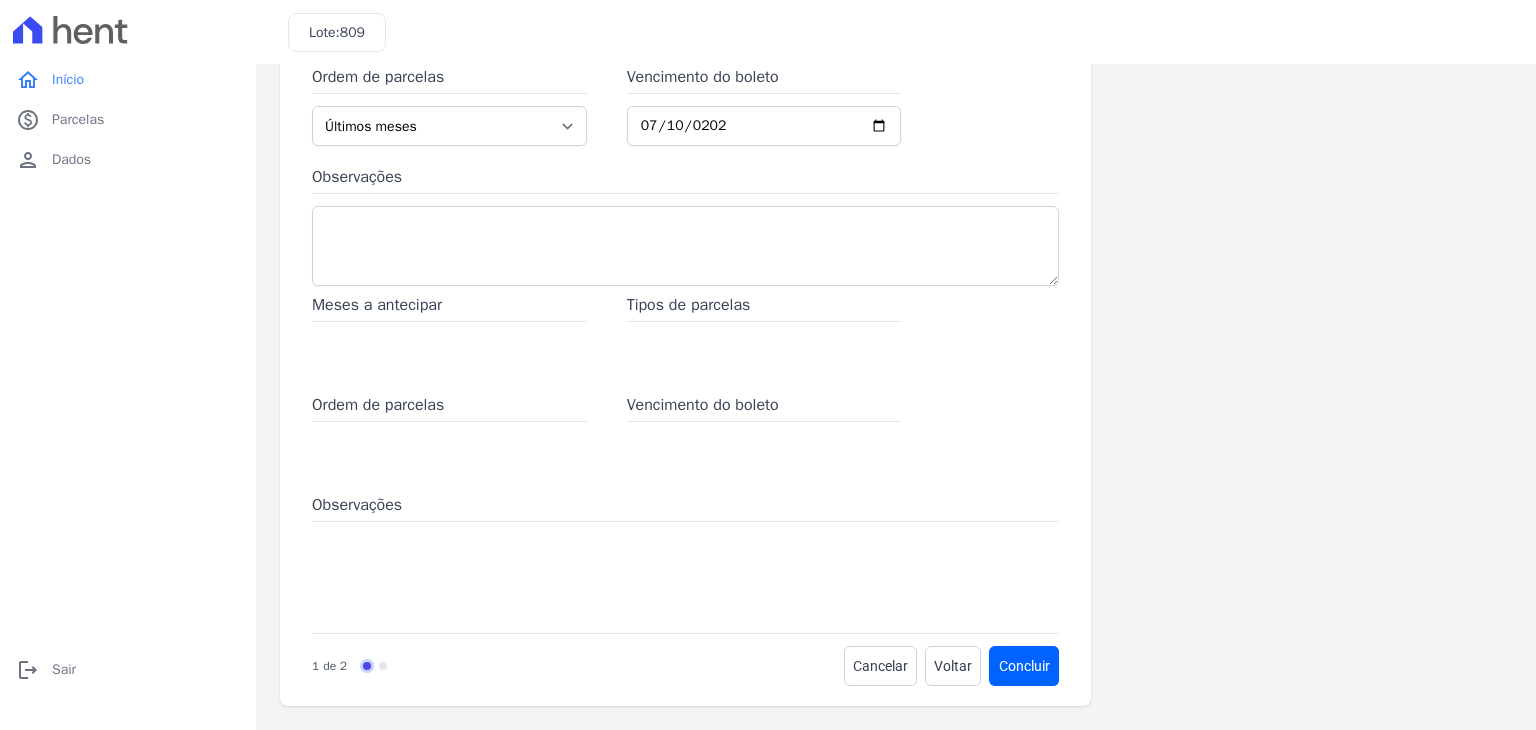 click on "Meses a antecipar" at bounding box center (449, 307) 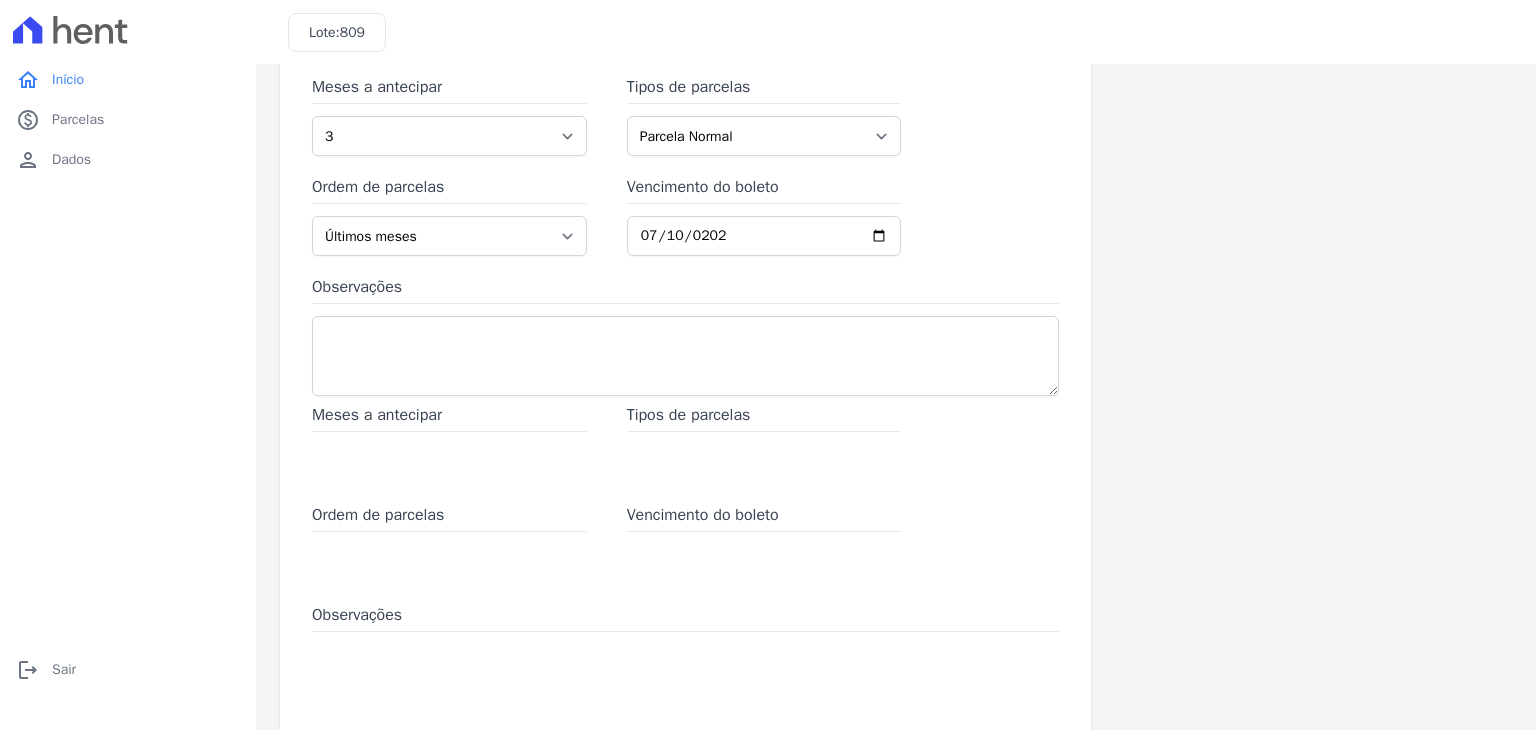 scroll, scrollTop: 0, scrollLeft: 0, axis: both 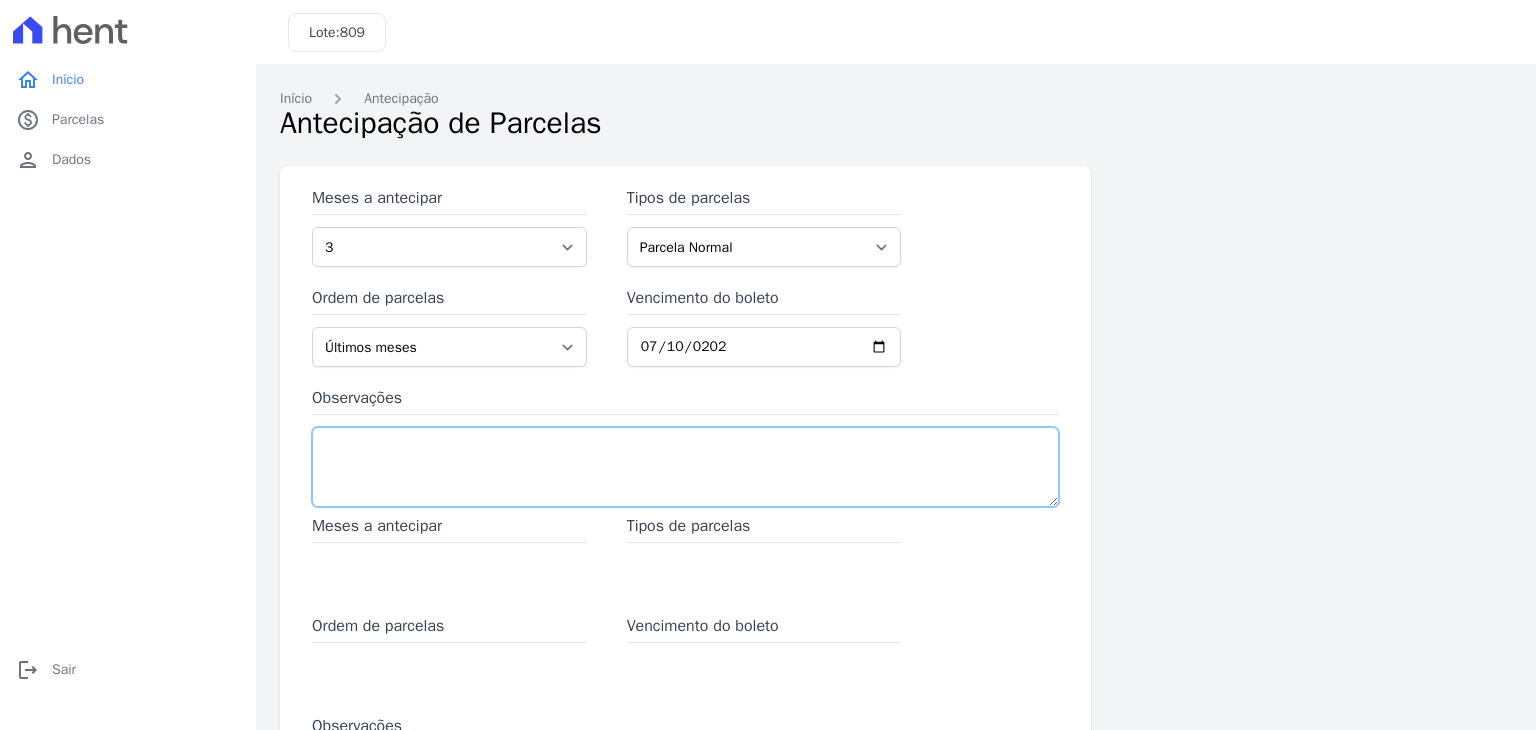 click on "Observações" at bounding box center [685, 467] 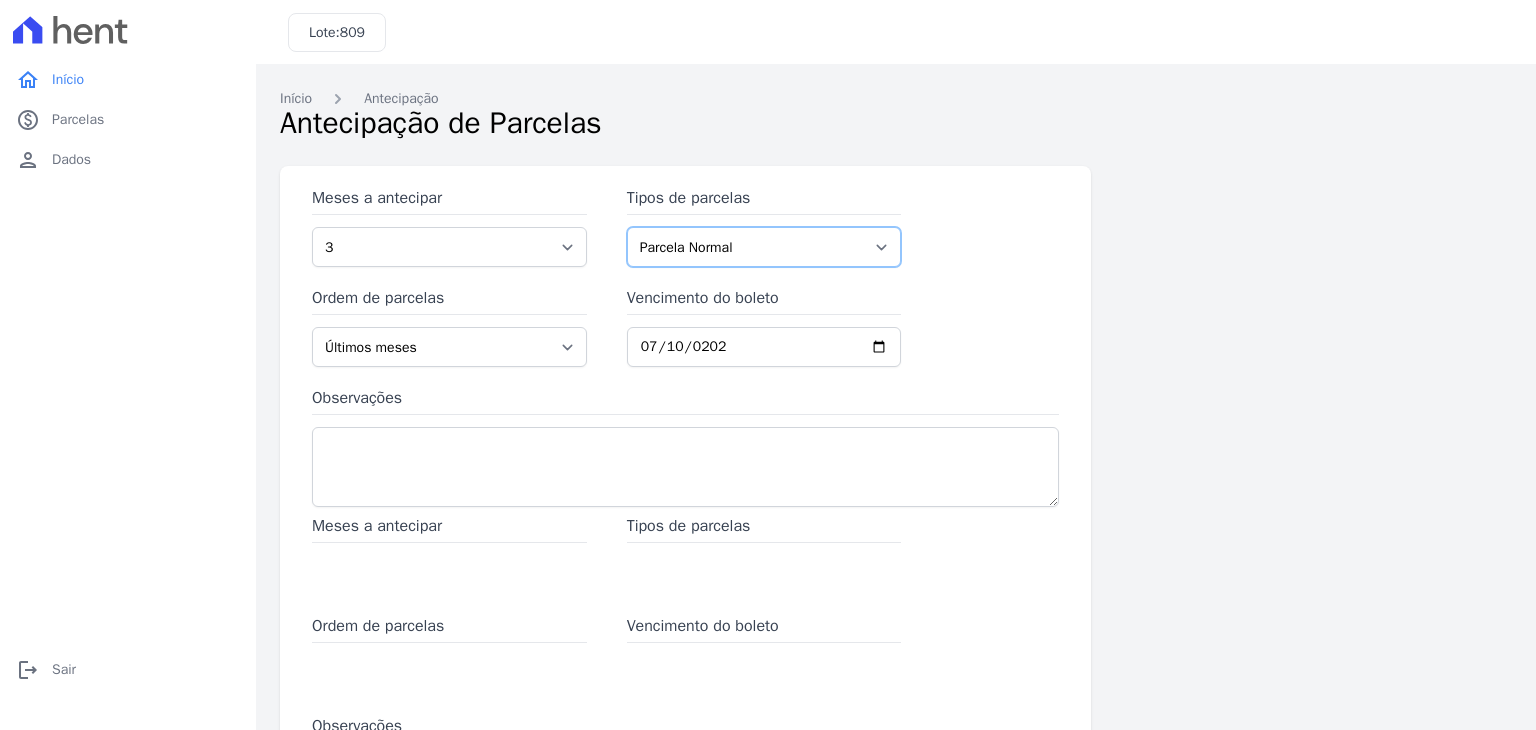 click on "Sinal
Parcela Normal
Outros
Financiamento CEF" at bounding box center [764, 247] 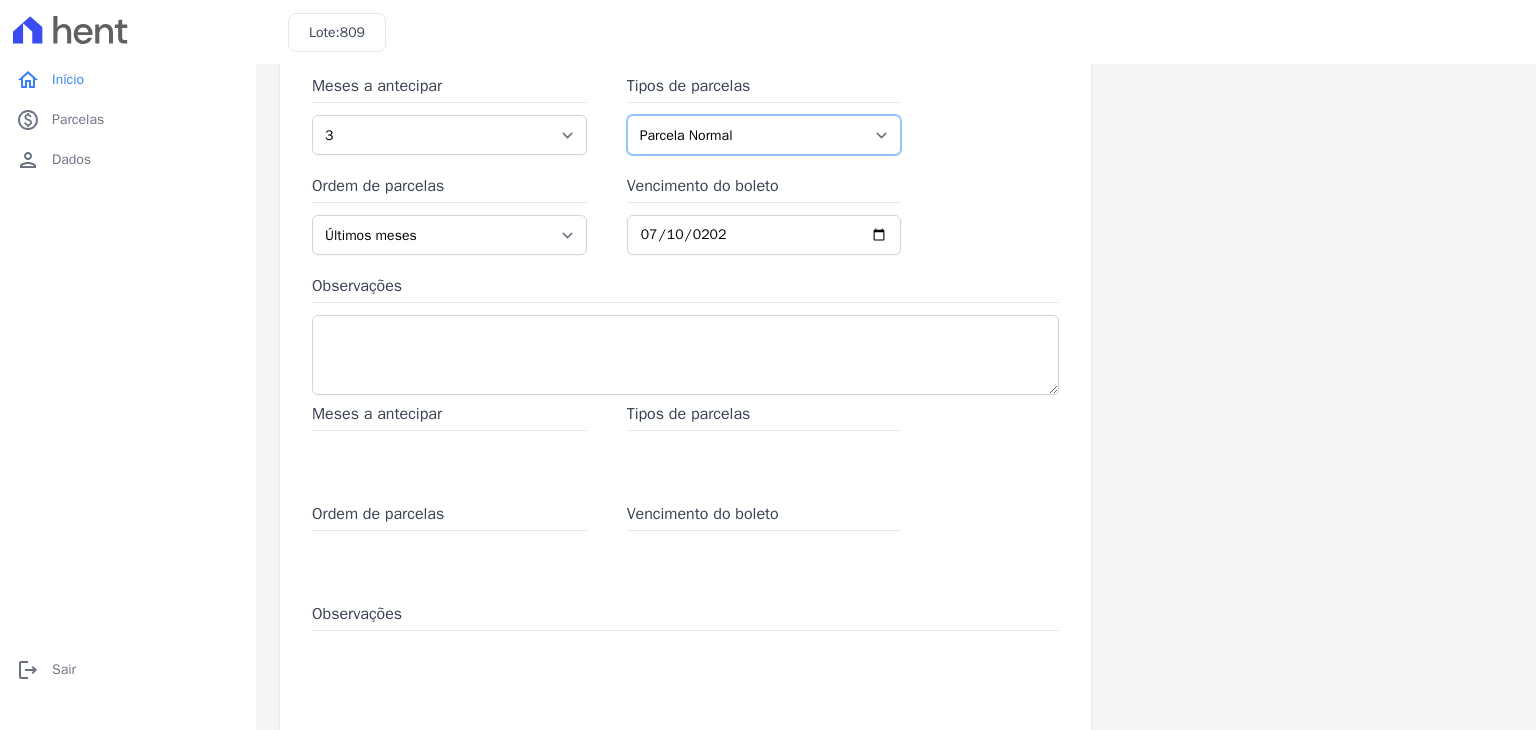 scroll, scrollTop: 221, scrollLeft: 0, axis: vertical 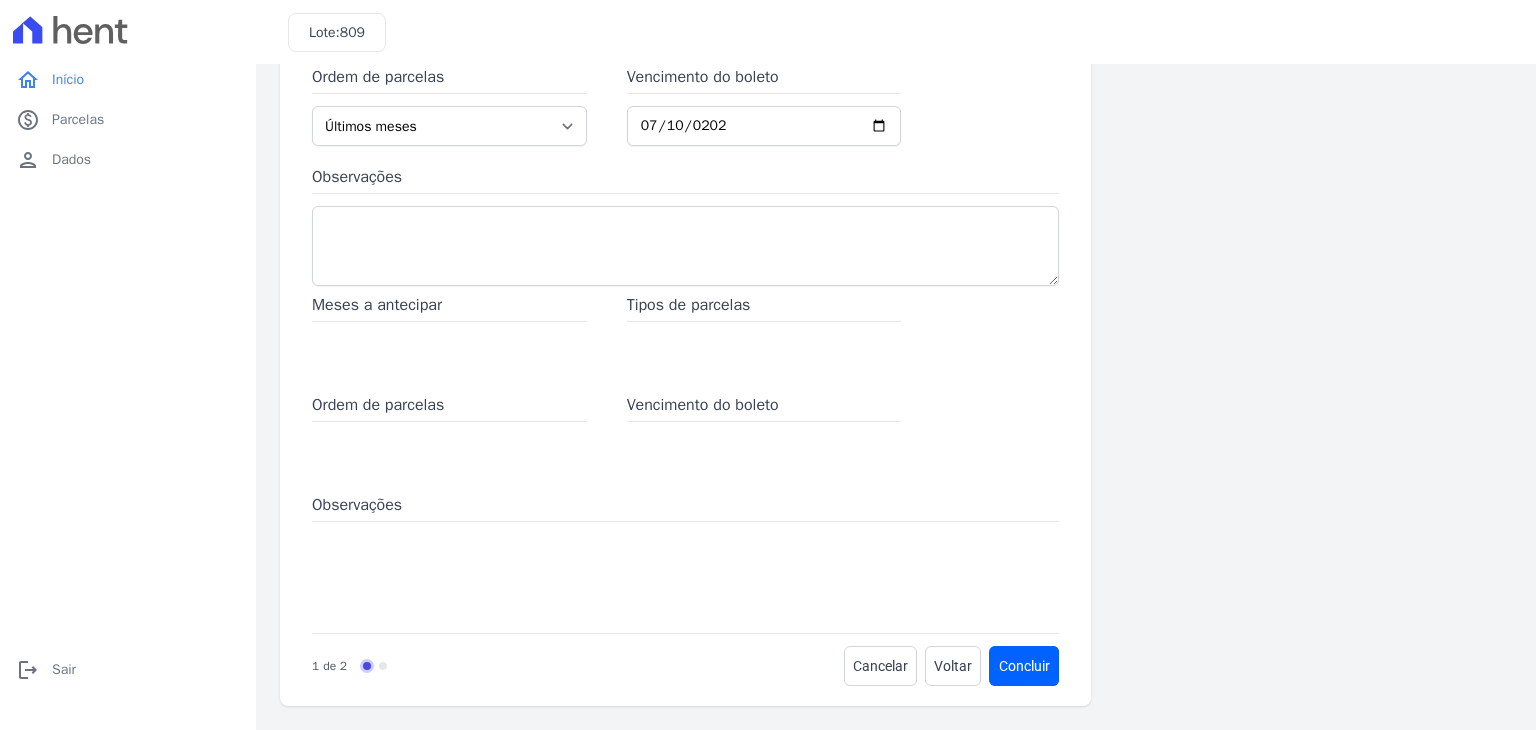 click on "Meses a antecipar" at bounding box center (449, 307) 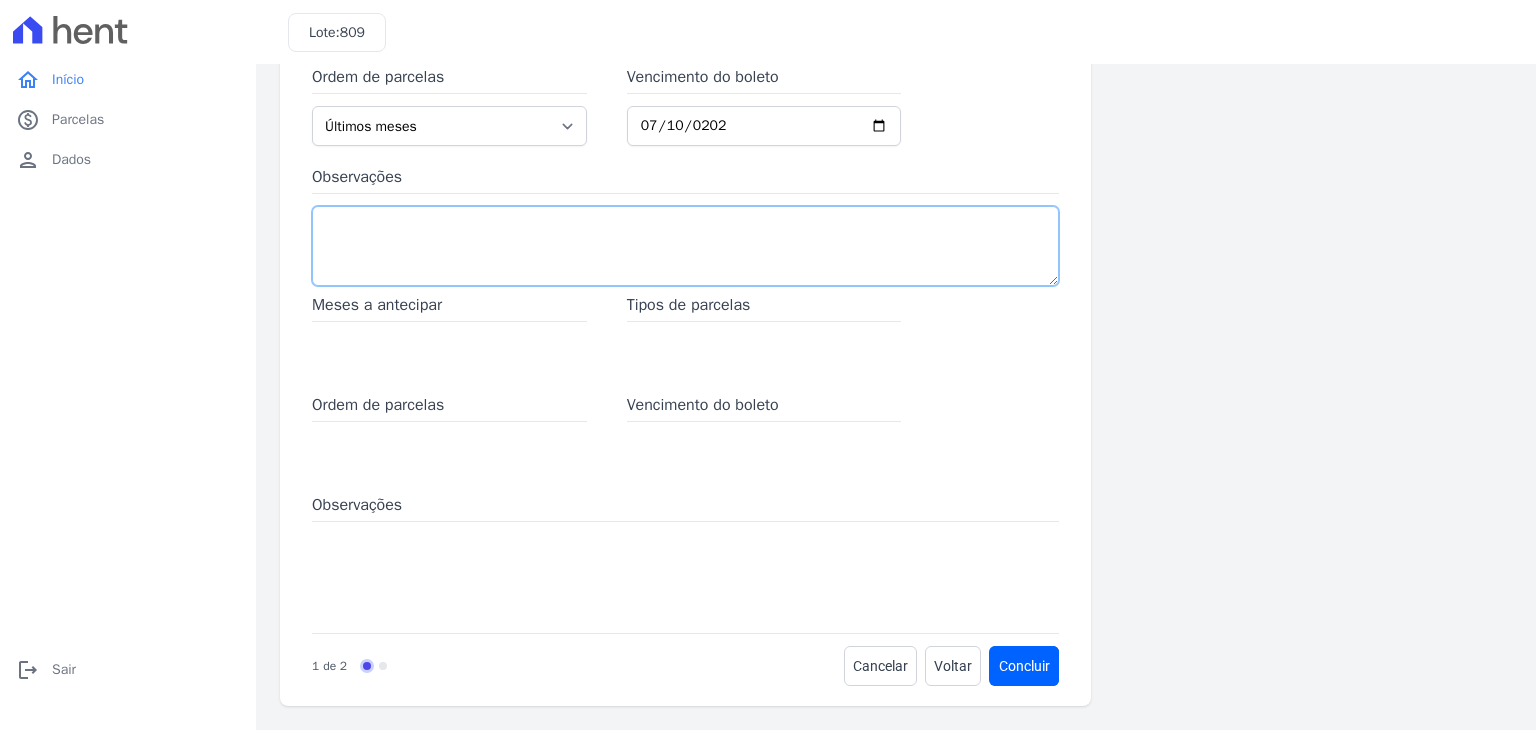 click on "Observações" at bounding box center [685, 246] 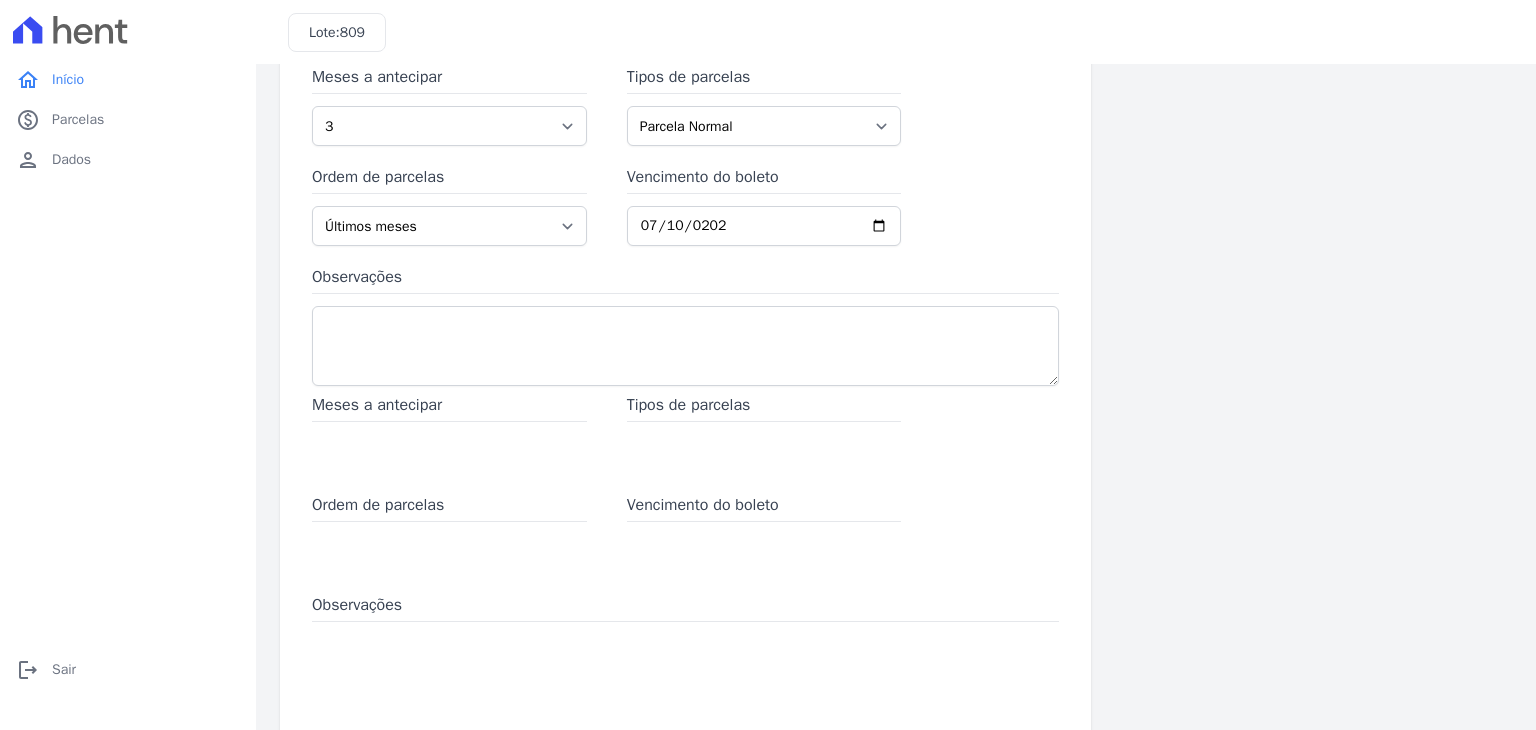 scroll, scrollTop: 221, scrollLeft: 0, axis: vertical 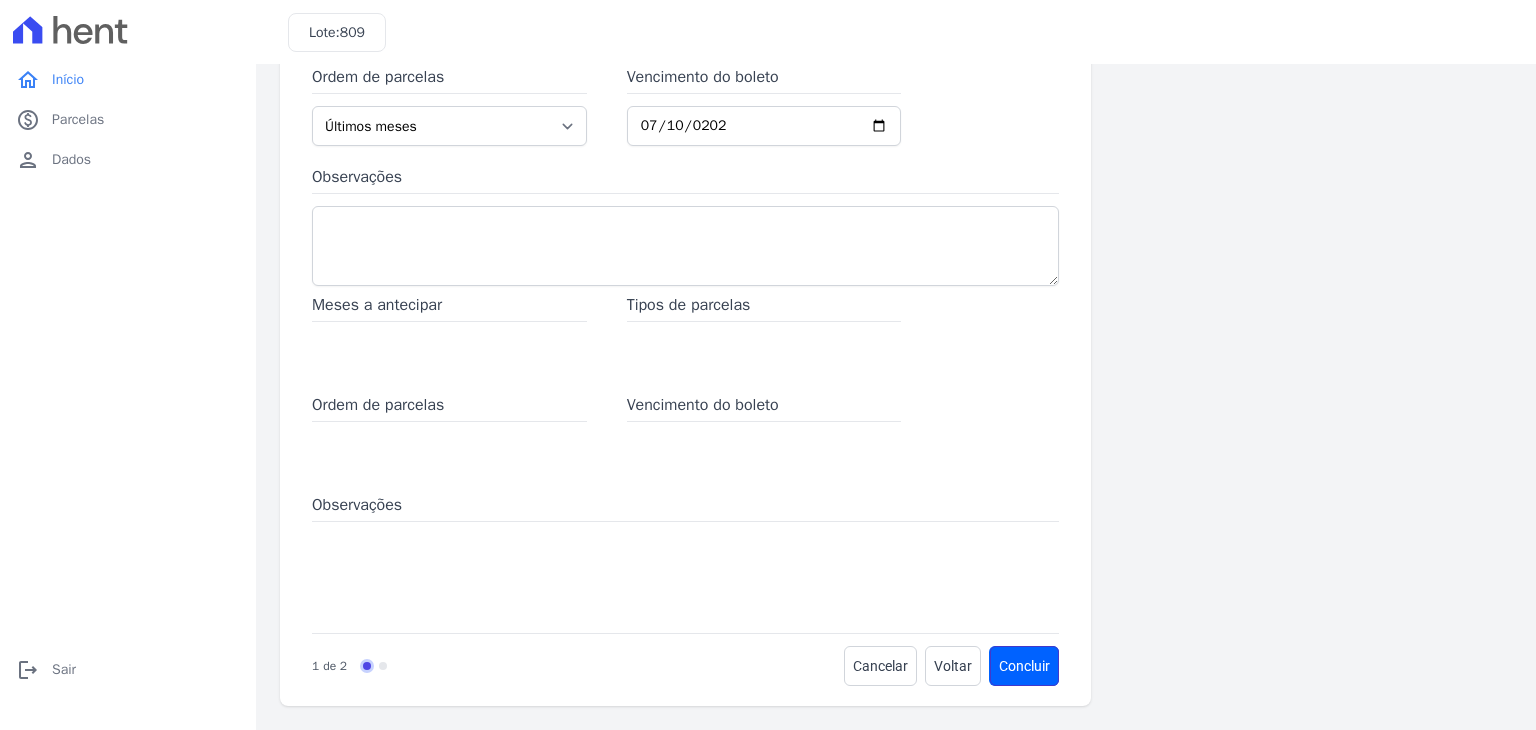 type 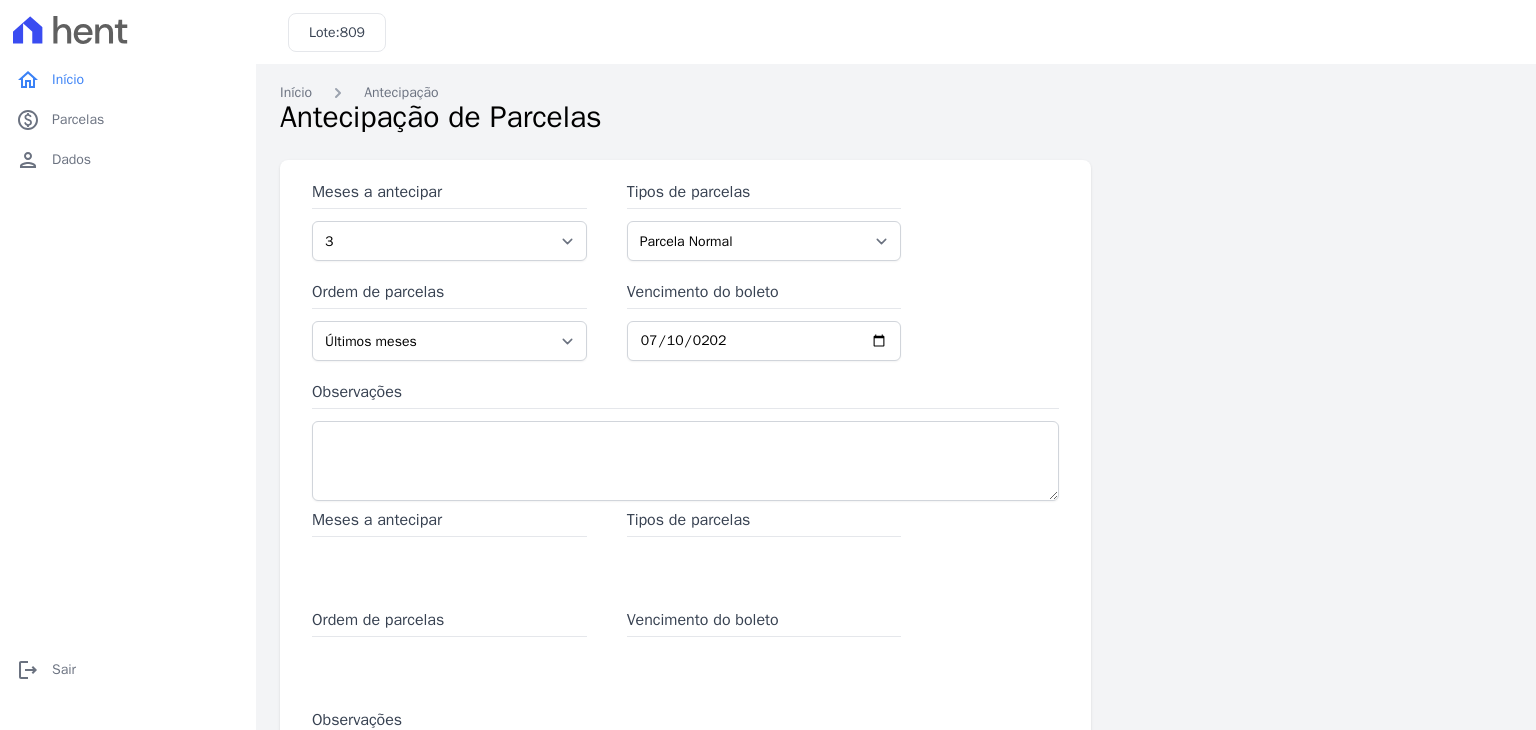 scroll, scrollTop: 0, scrollLeft: 0, axis: both 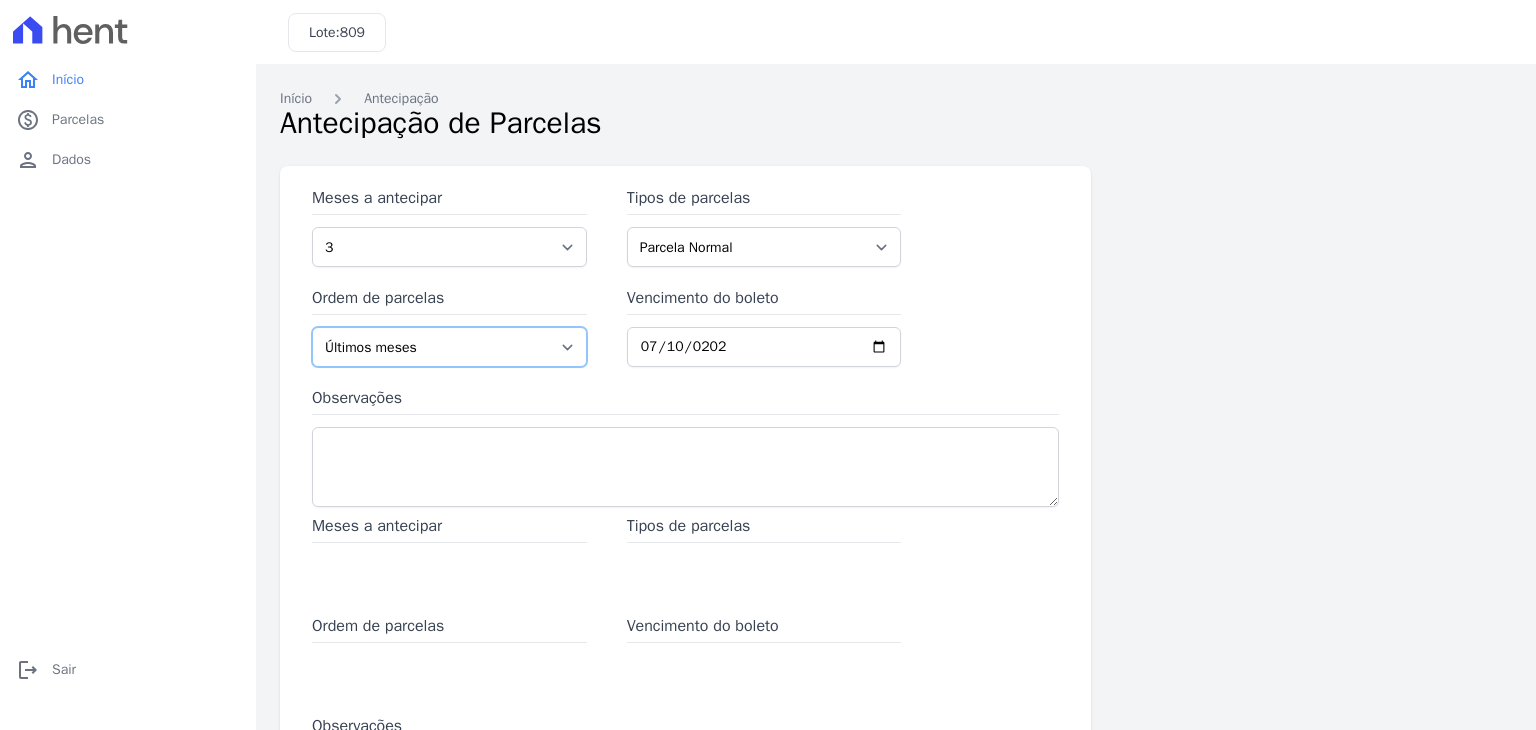 click on "Últimos meses
Primeiros meses" at bounding box center [449, 347] 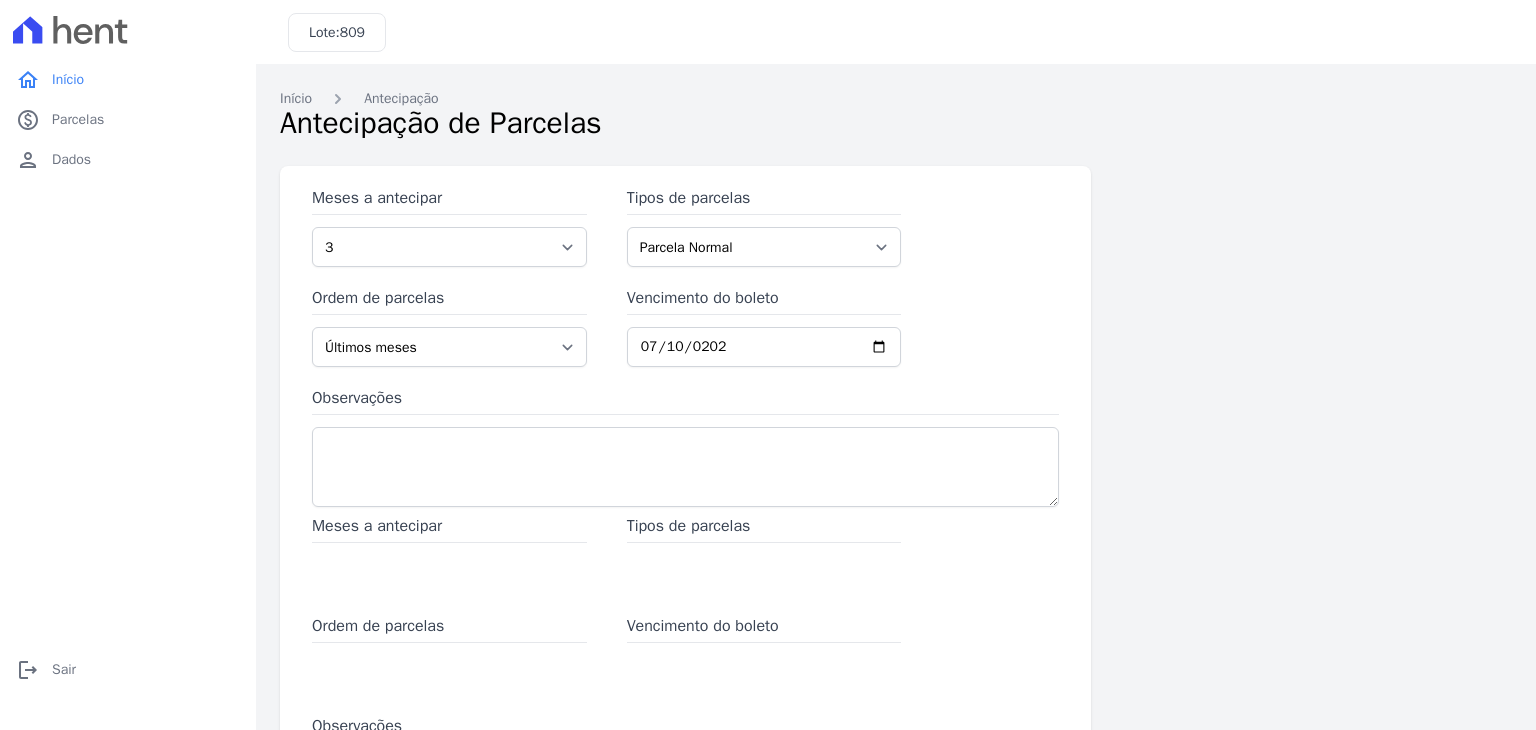 drag, startPoint x: 1288, startPoint y: 397, endPoint x: 1272, endPoint y: 401, distance: 16.492422 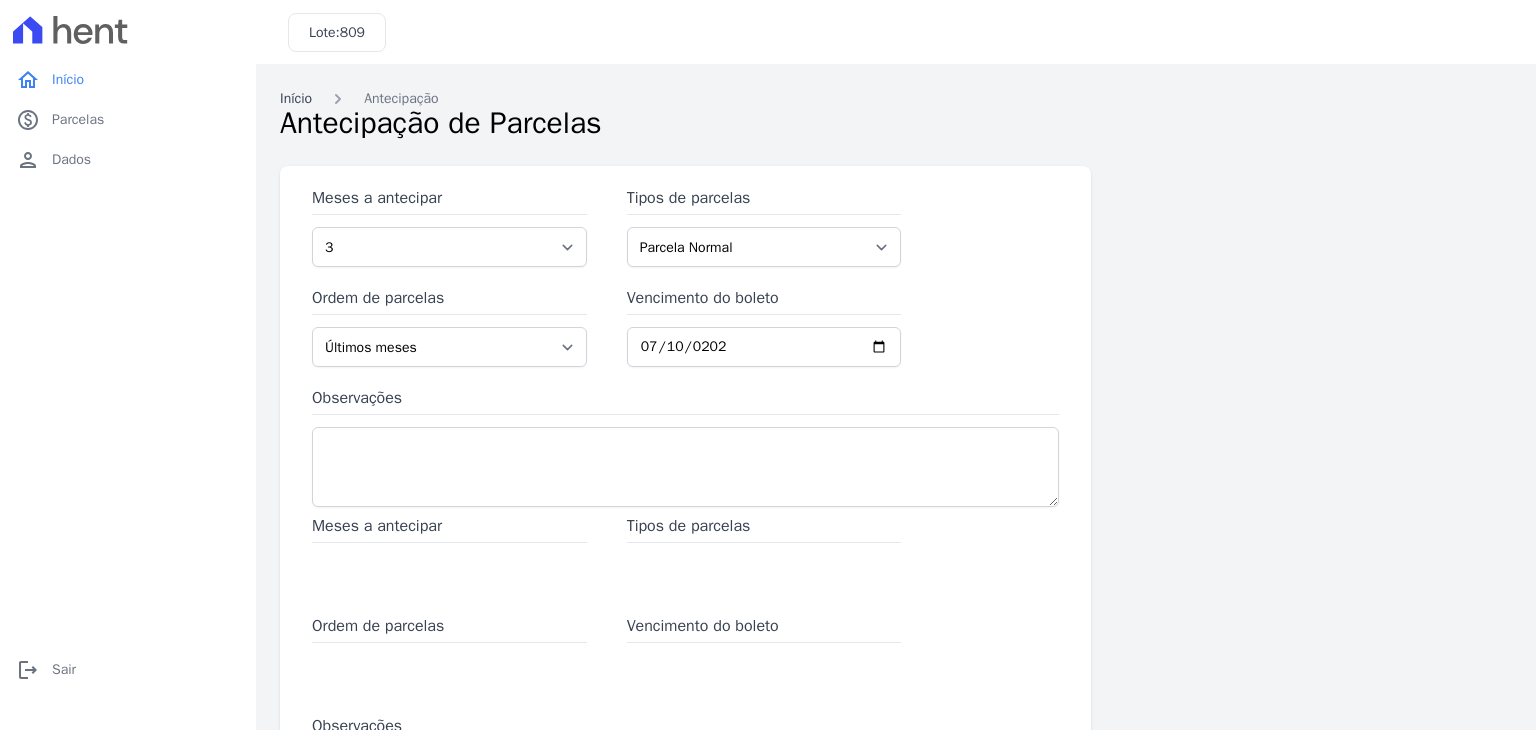 click on "Início" at bounding box center (296, 98) 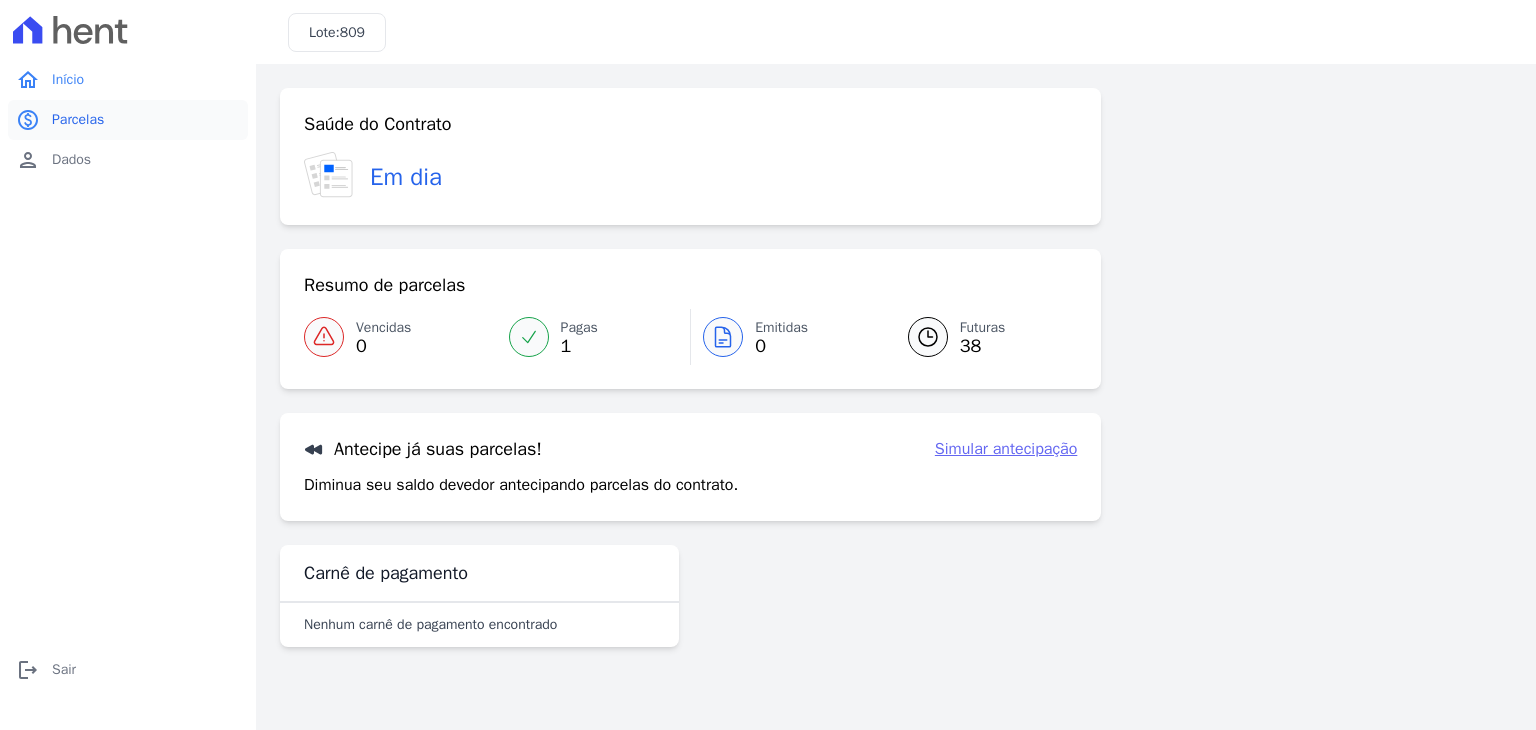 click on "Parcelas" at bounding box center (78, 120) 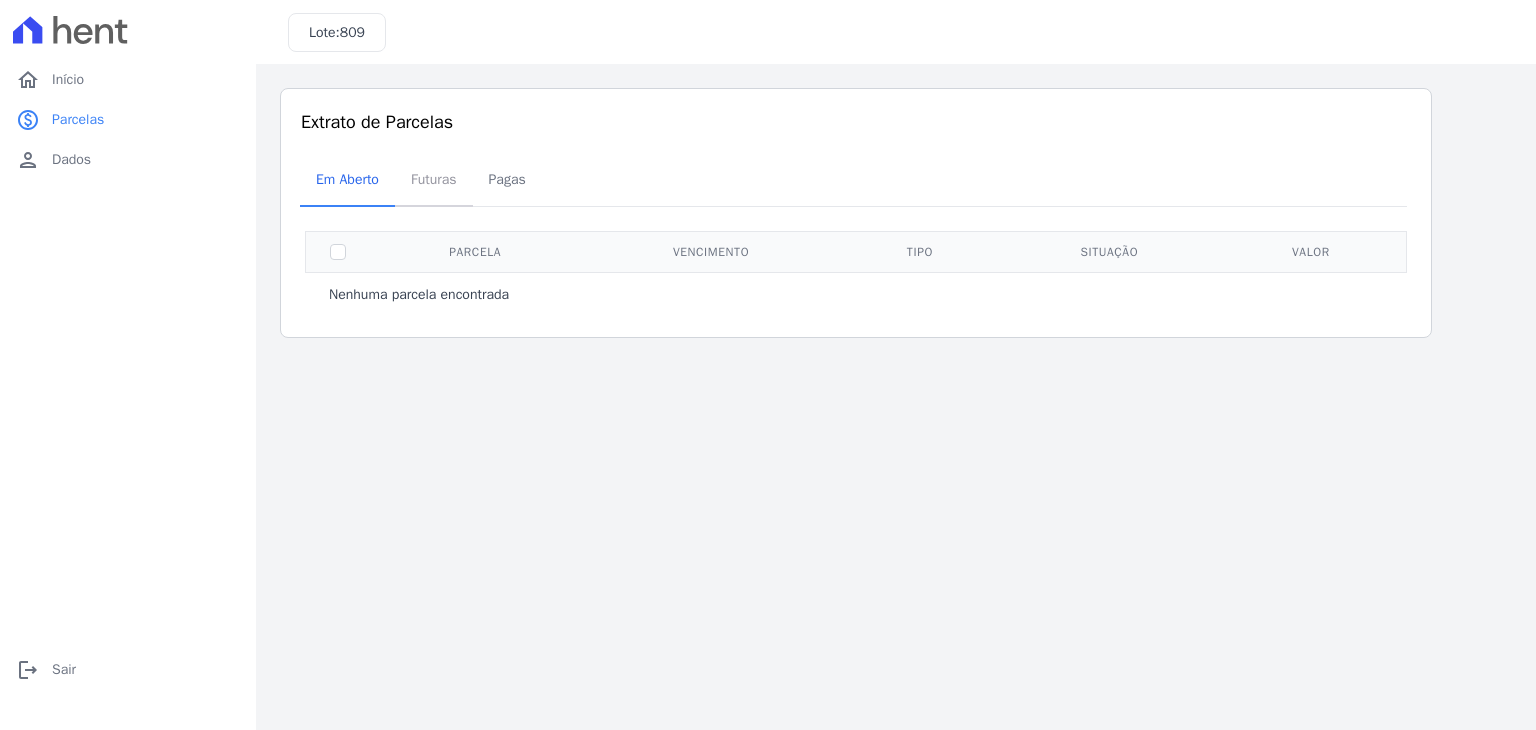 click on "Futuras" at bounding box center [434, 179] 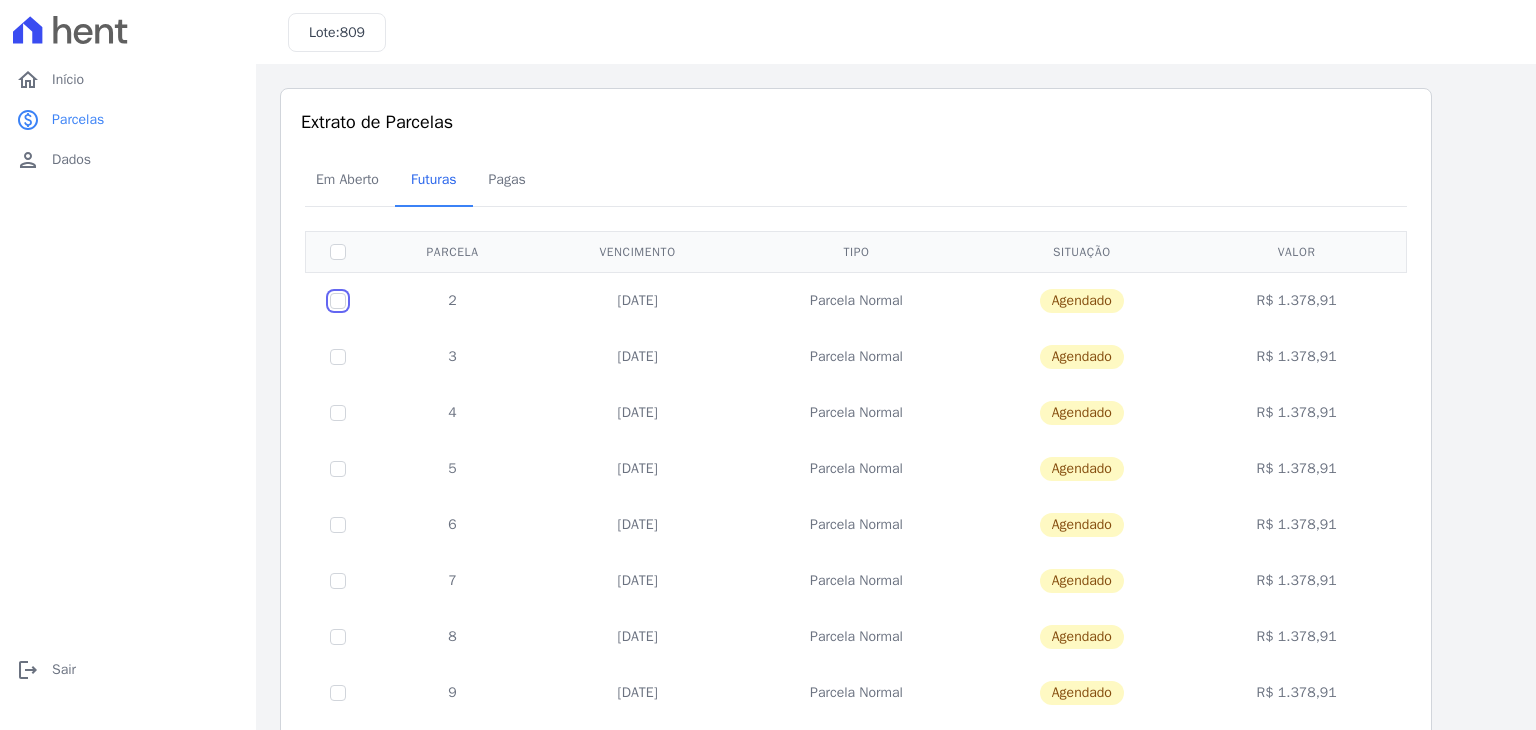 click at bounding box center [338, 301] 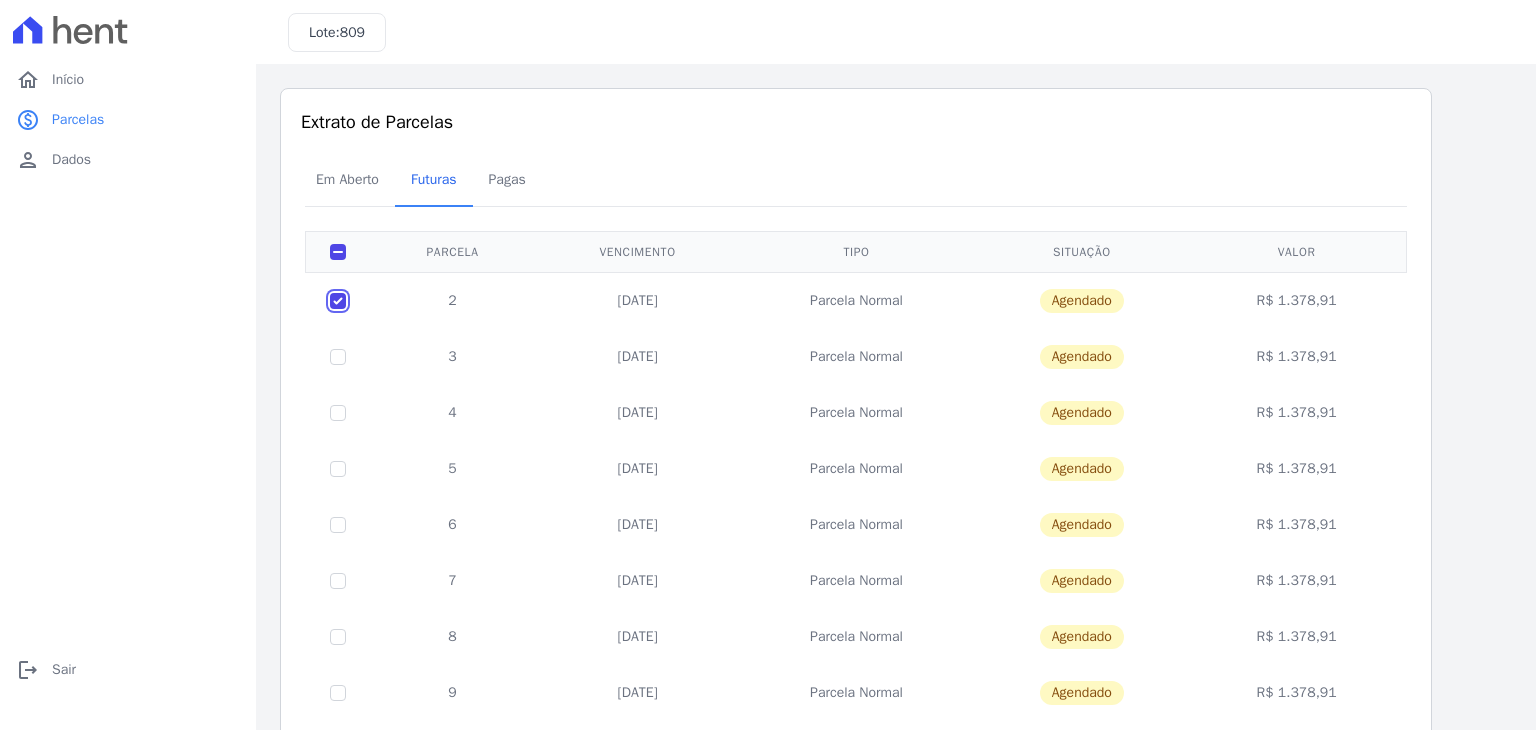 checkbox on "true" 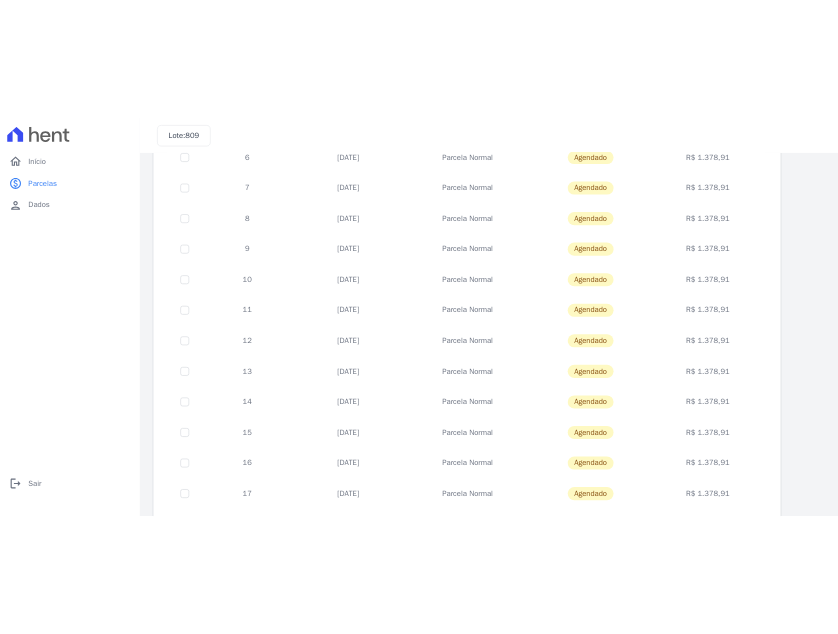 scroll, scrollTop: 0, scrollLeft: 0, axis: both 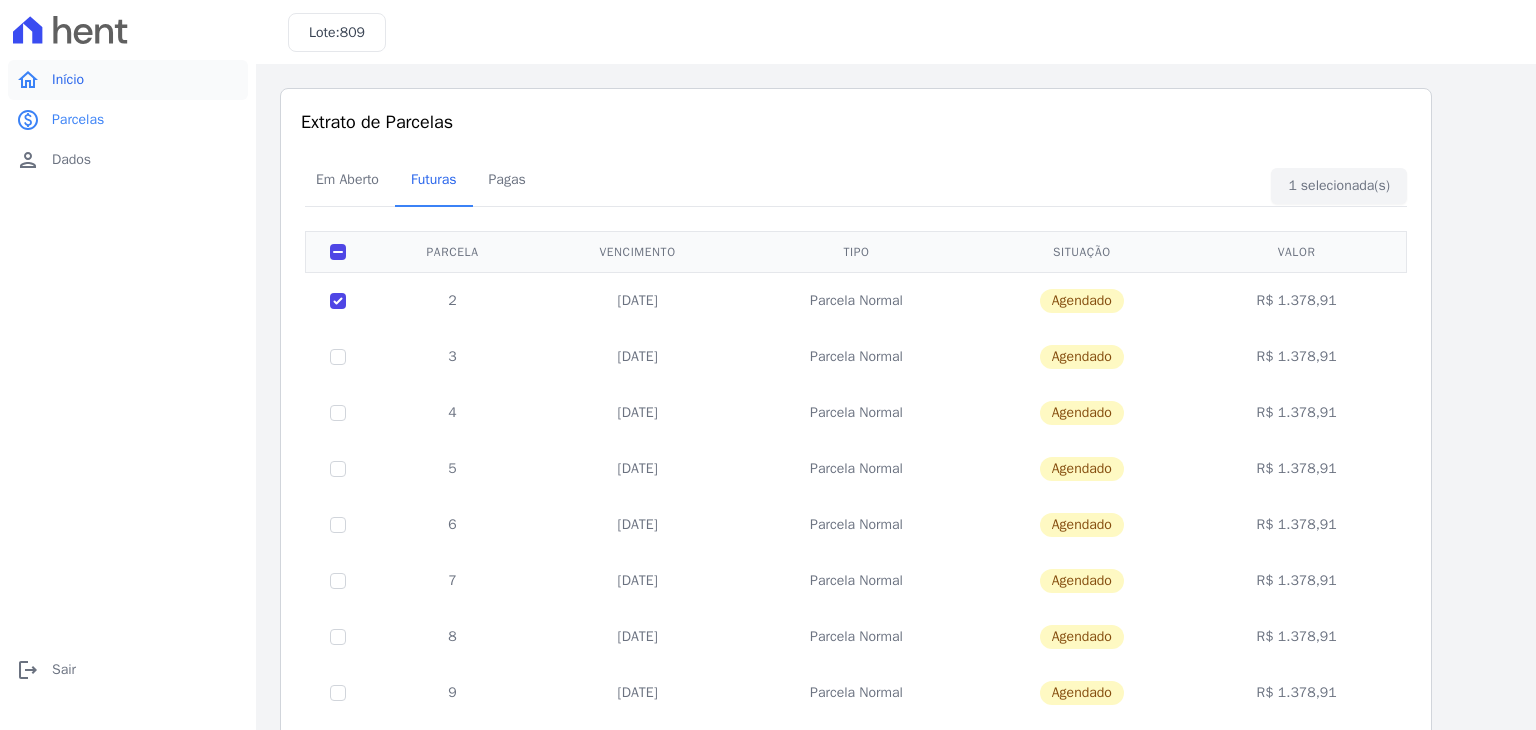 click on "Início" at bounding box center (68, 80) 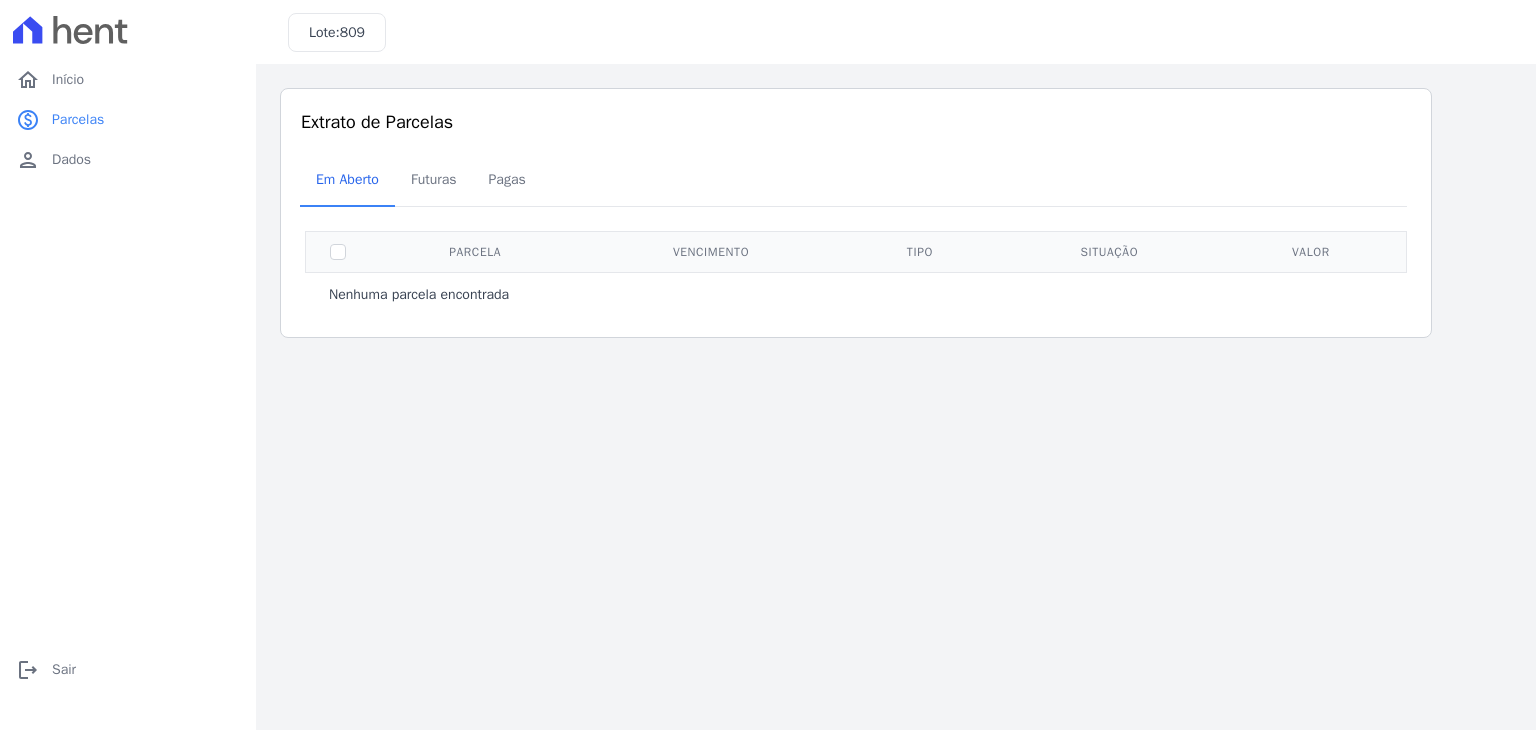 click on "Futuras" at bounding box center [434, 179] 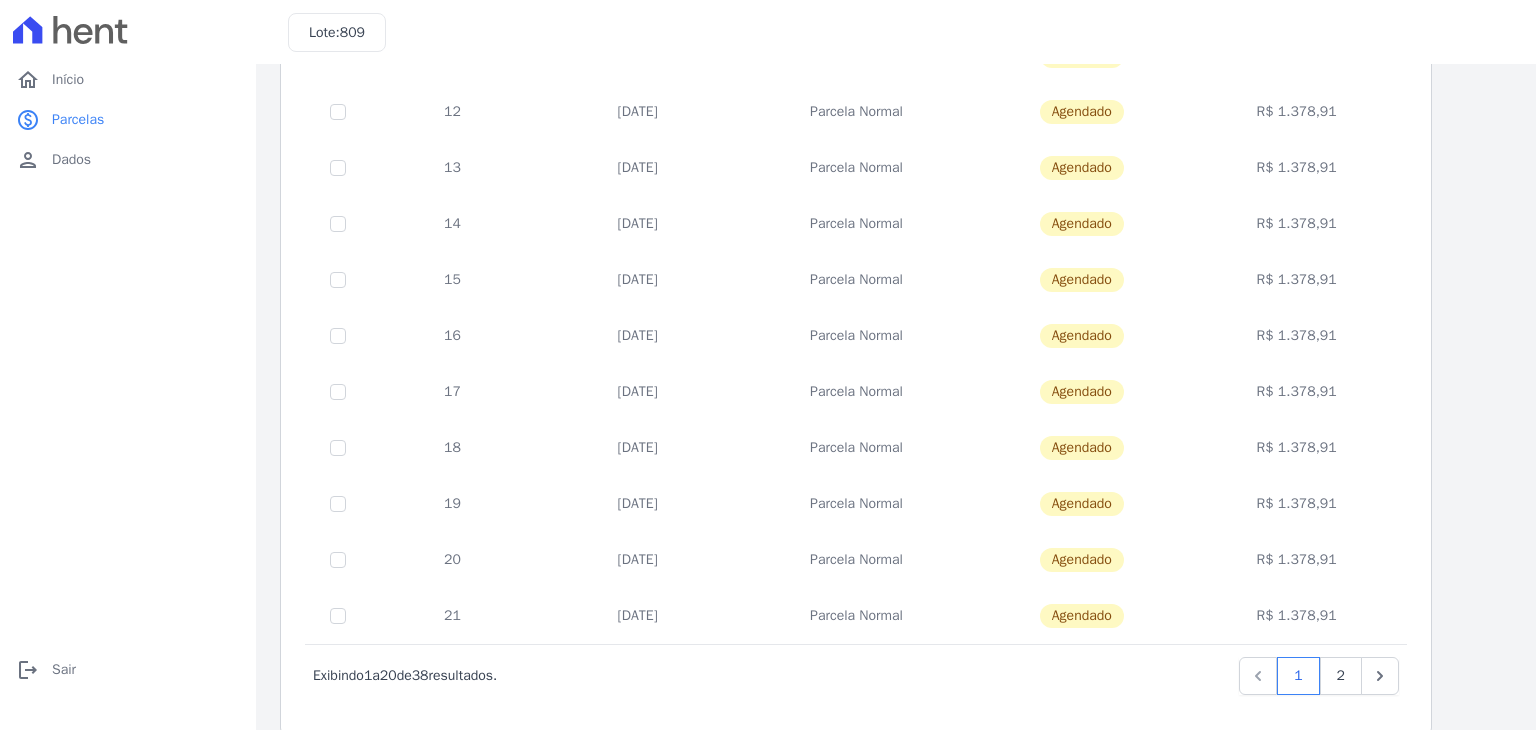 scroll, scrollTop: 776, scrollLeft: 0, axis: vertical 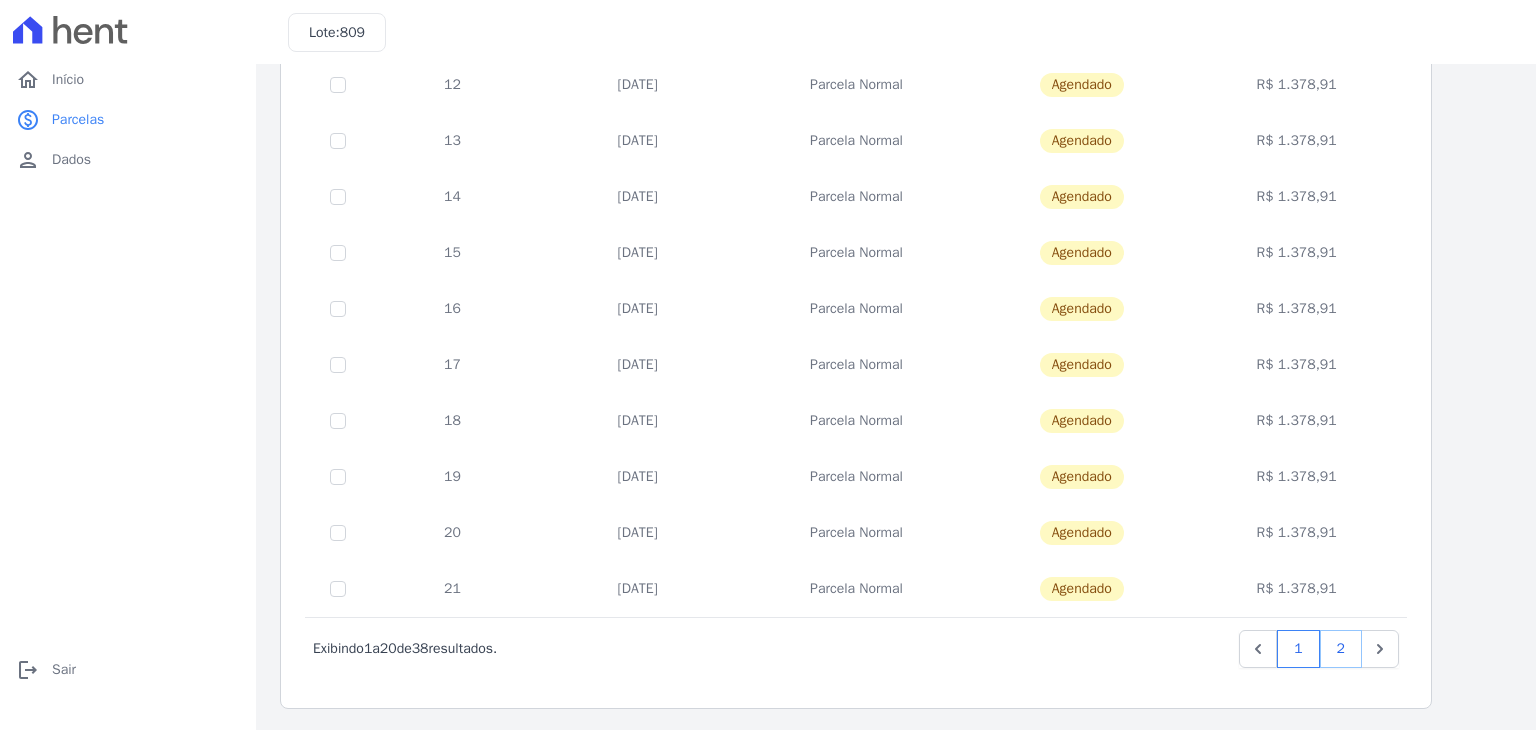 click on "2" at bounding box center (1341, 649) 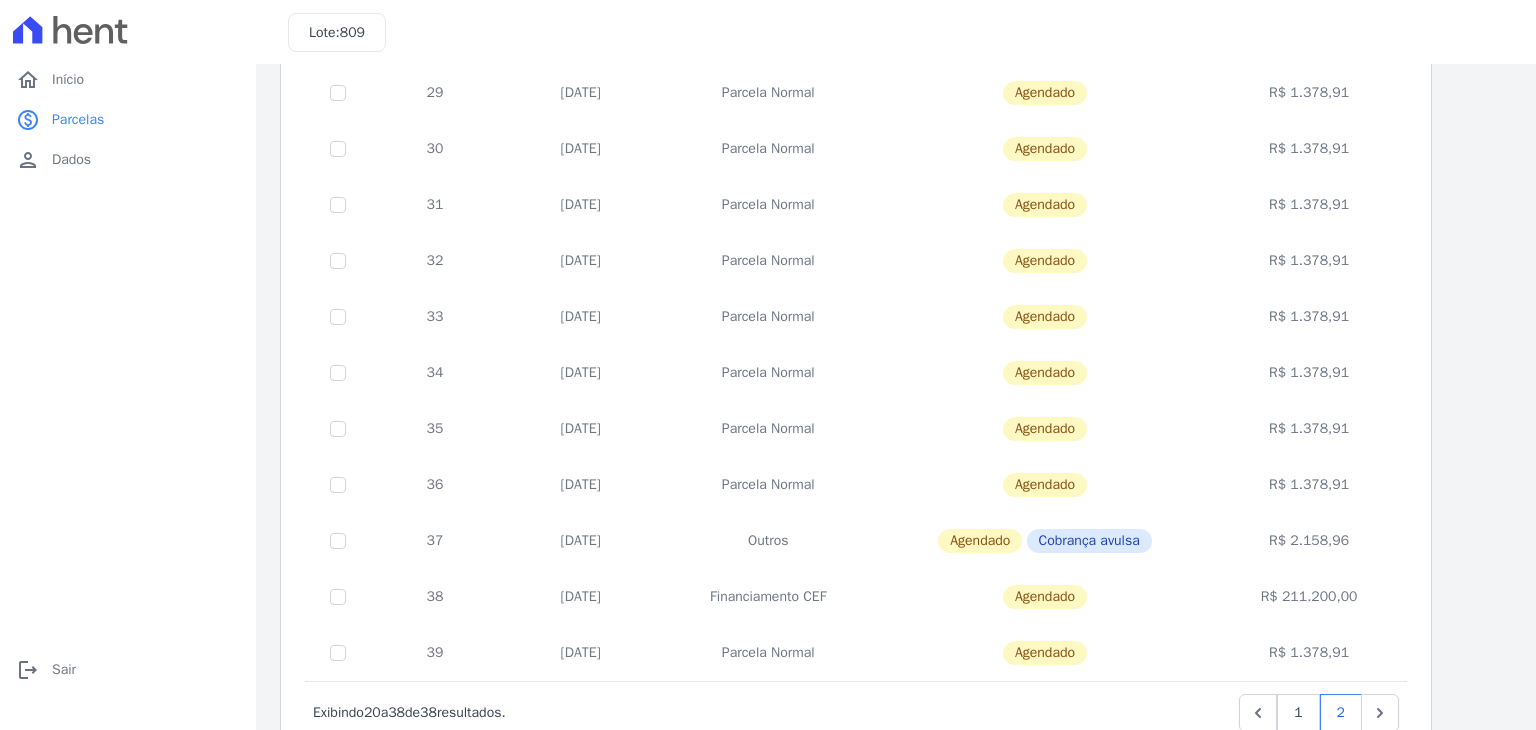 scroll, scrollTop: 664, scrollLeft: 0, axis: vertical 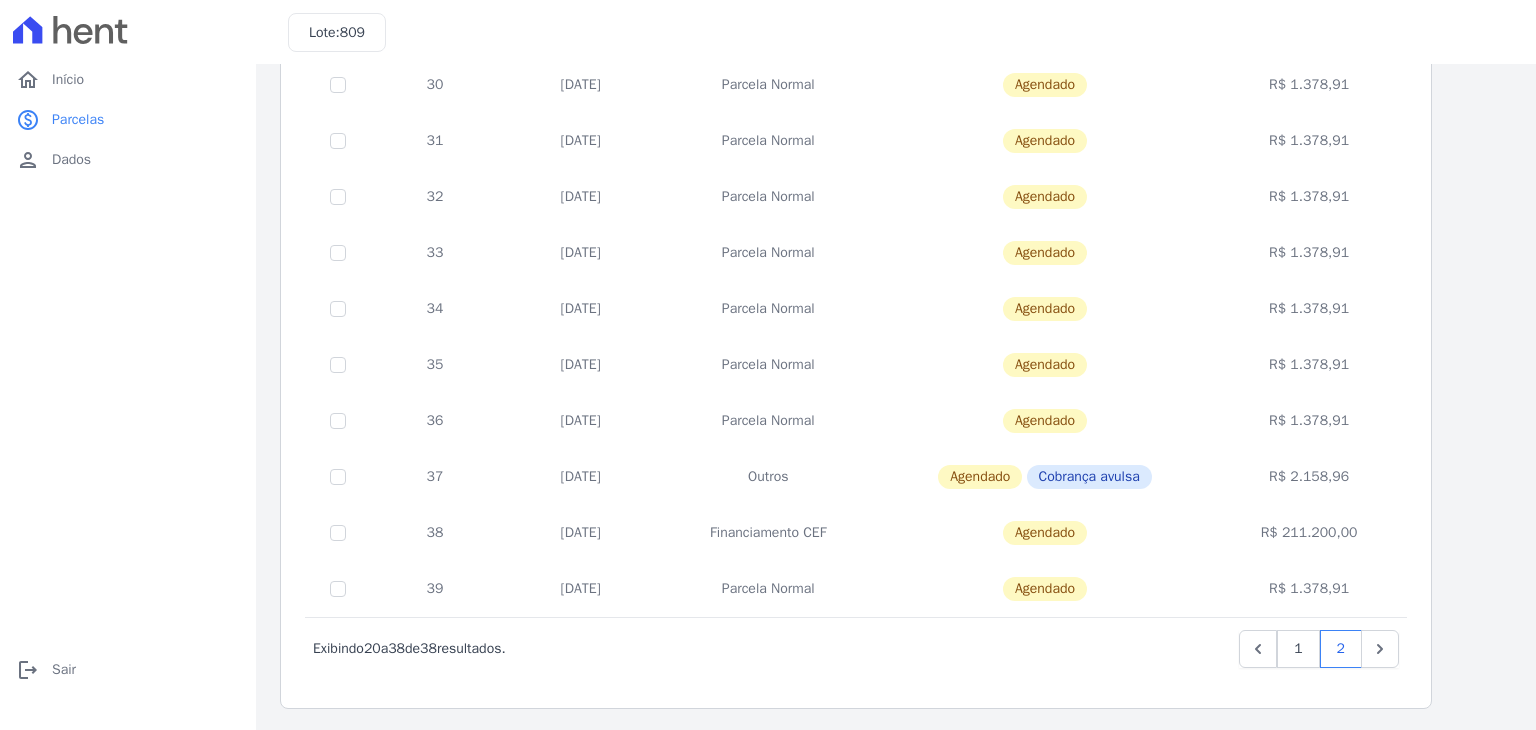 click on "10/07/2028" at bounding box center [581, 589] 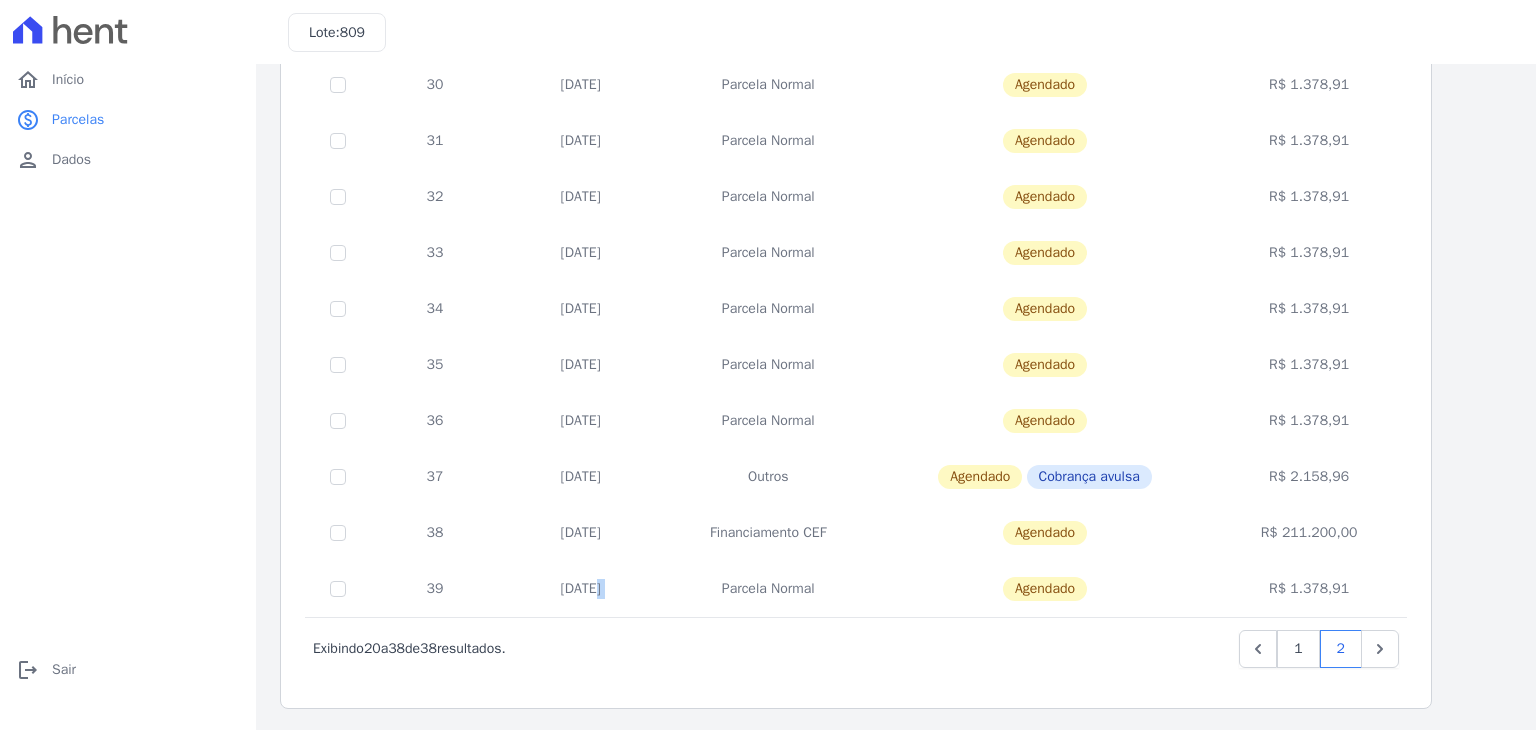 click on "10/07/2028" at bounding box center (581, 589) 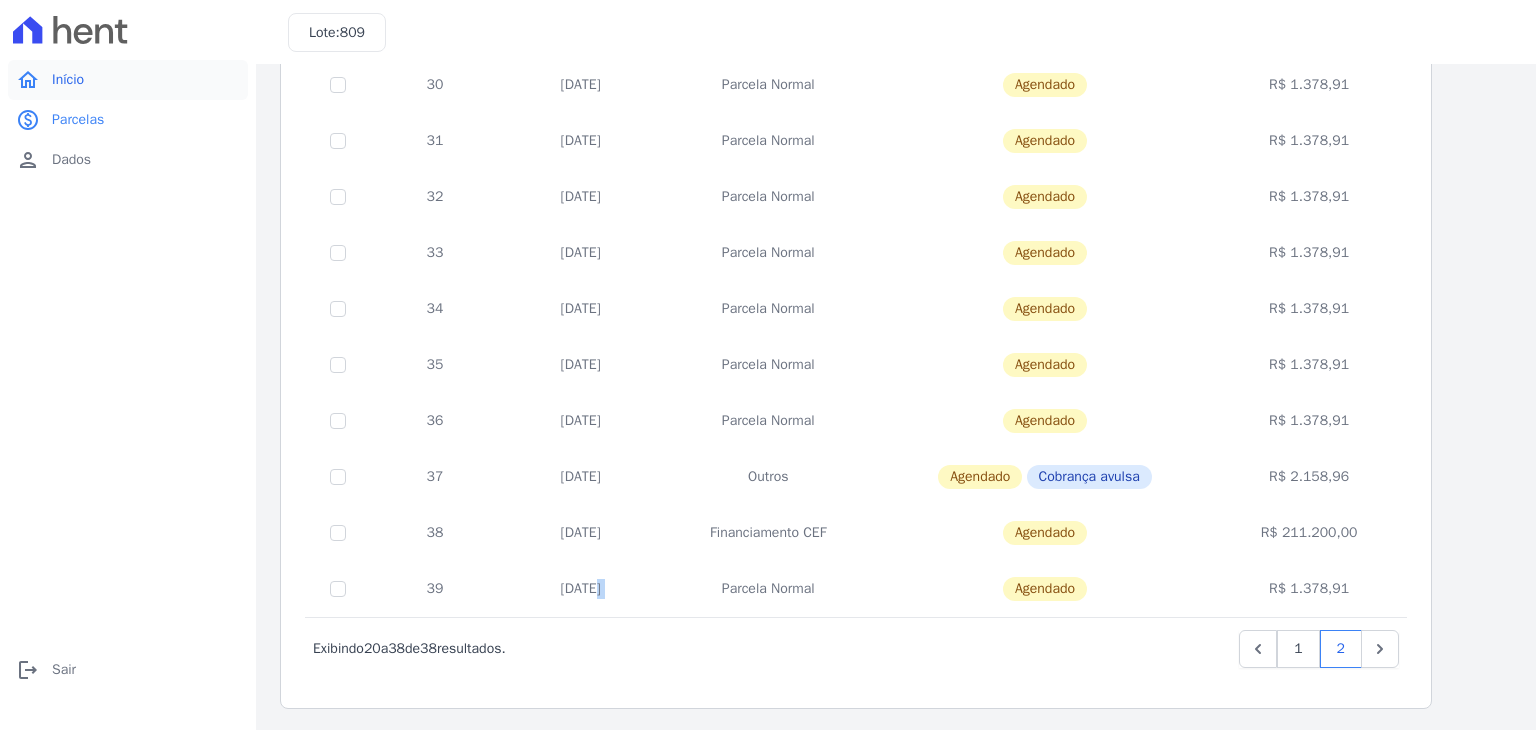 copy on "10/07/2028" 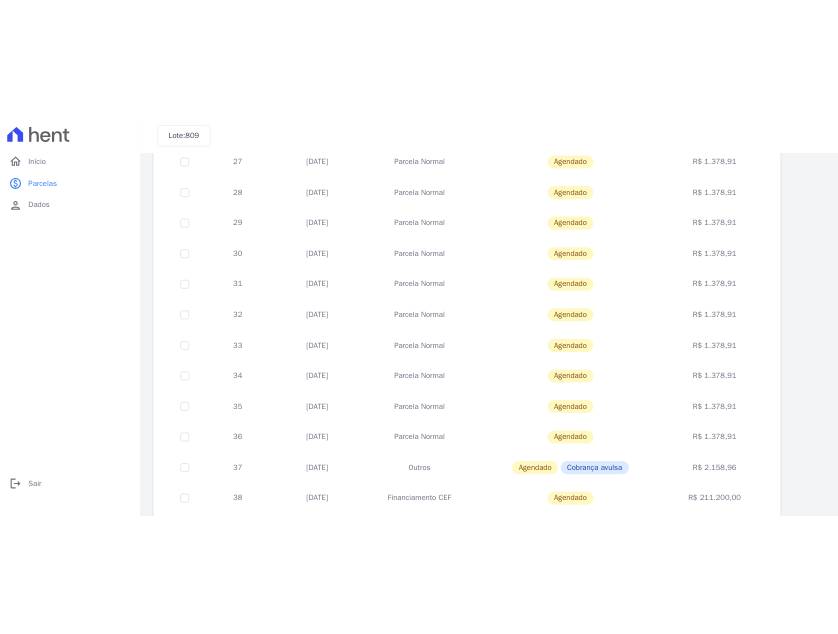 scroll, scrollTop: 264, scrollLeft: 0, axis: vertical 